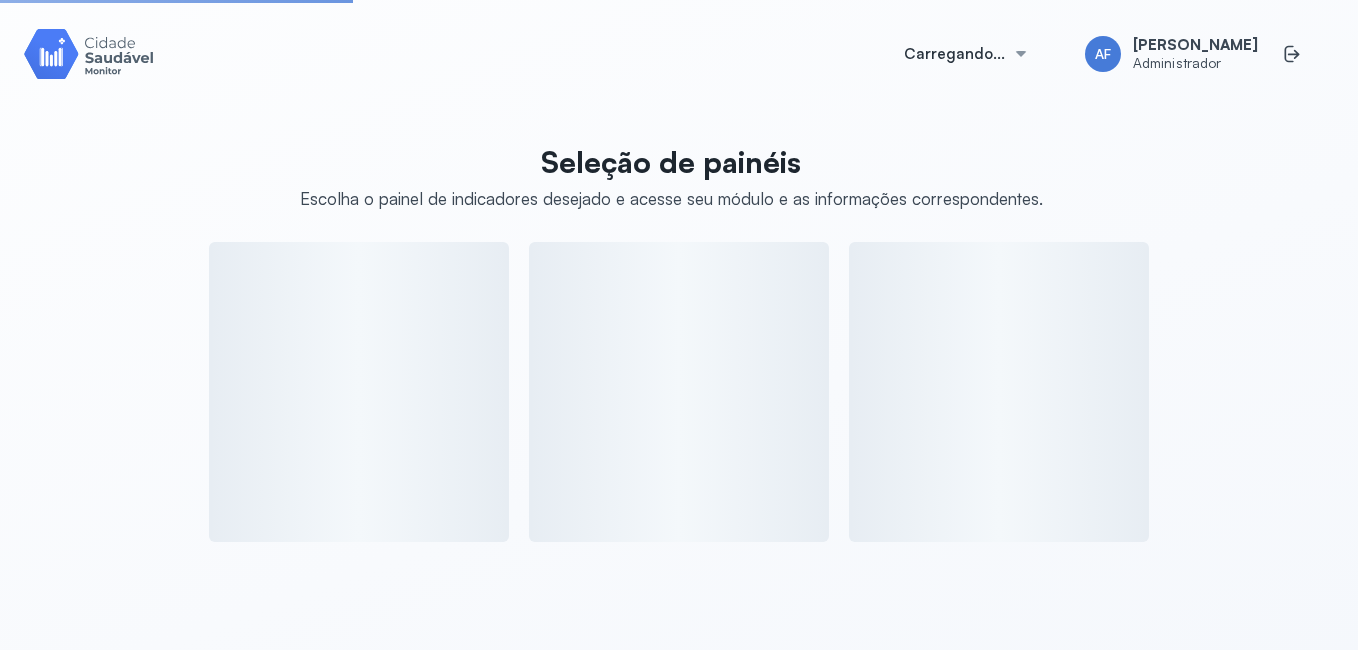 scroll, scrollTop: 0, scrollLeft: 0, axis: both 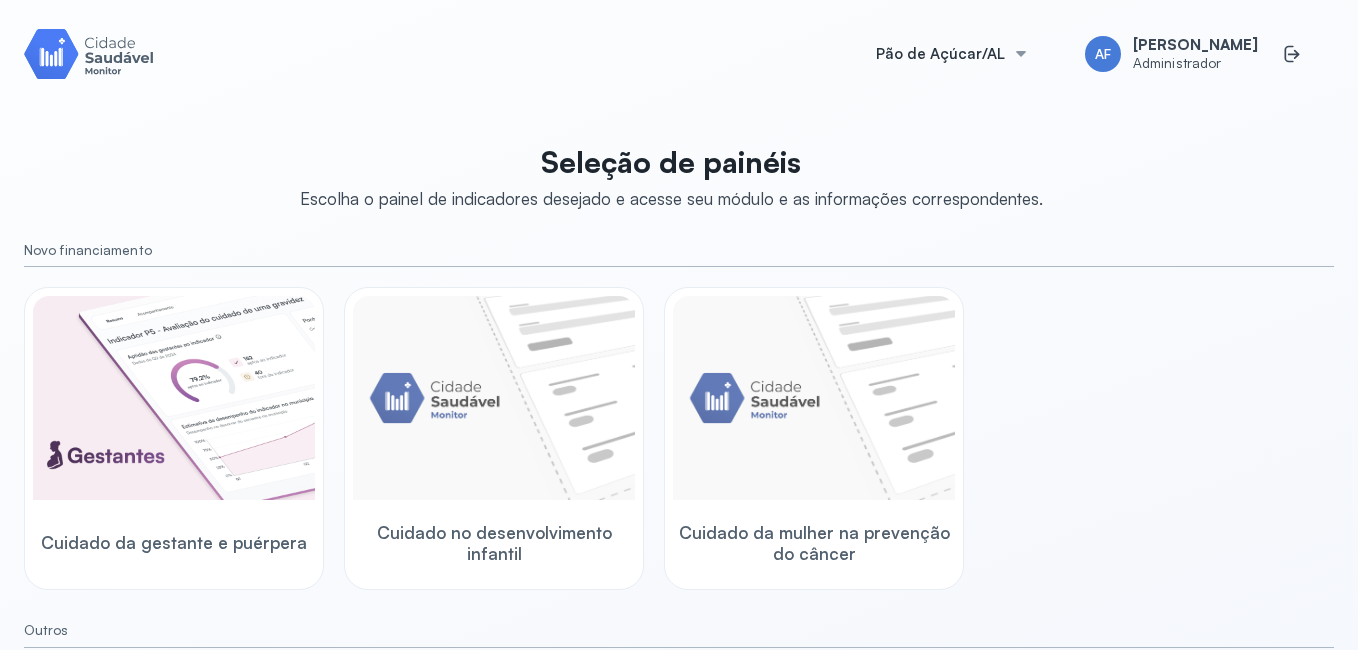 click at bounding box center [89, 53] 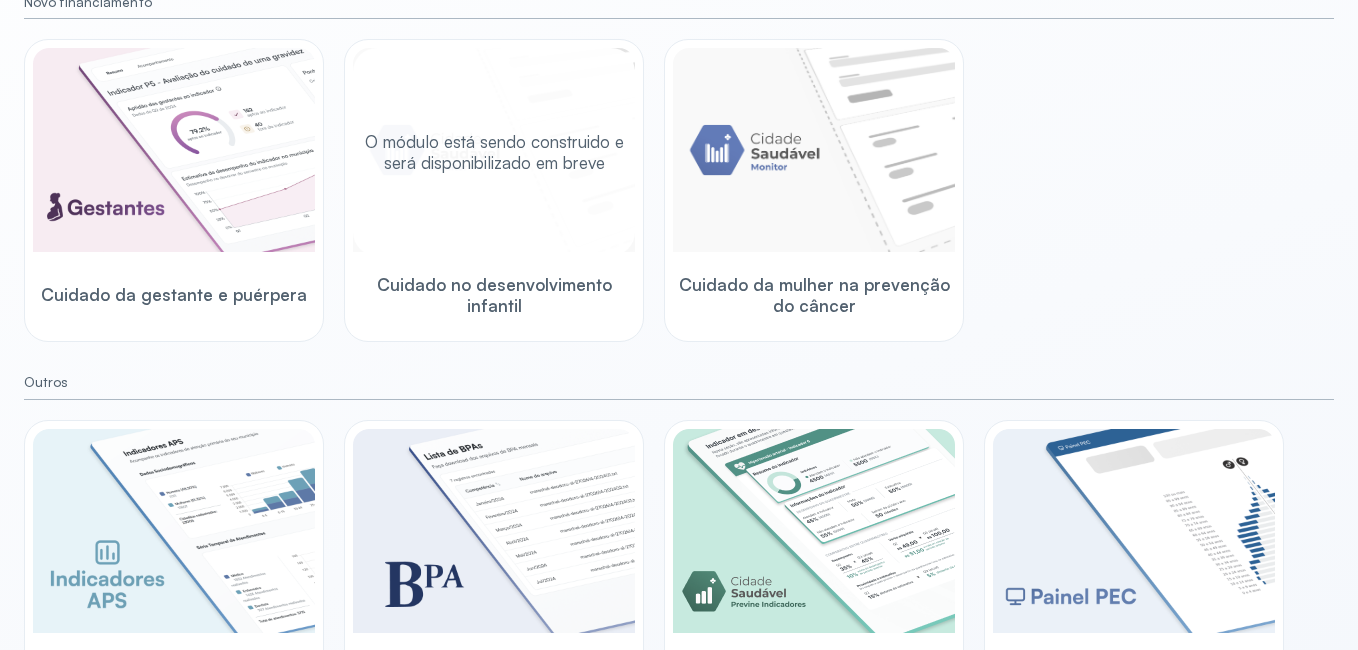 scroll, scrollTop: 300, scrollLeft: 0, axis: vertical 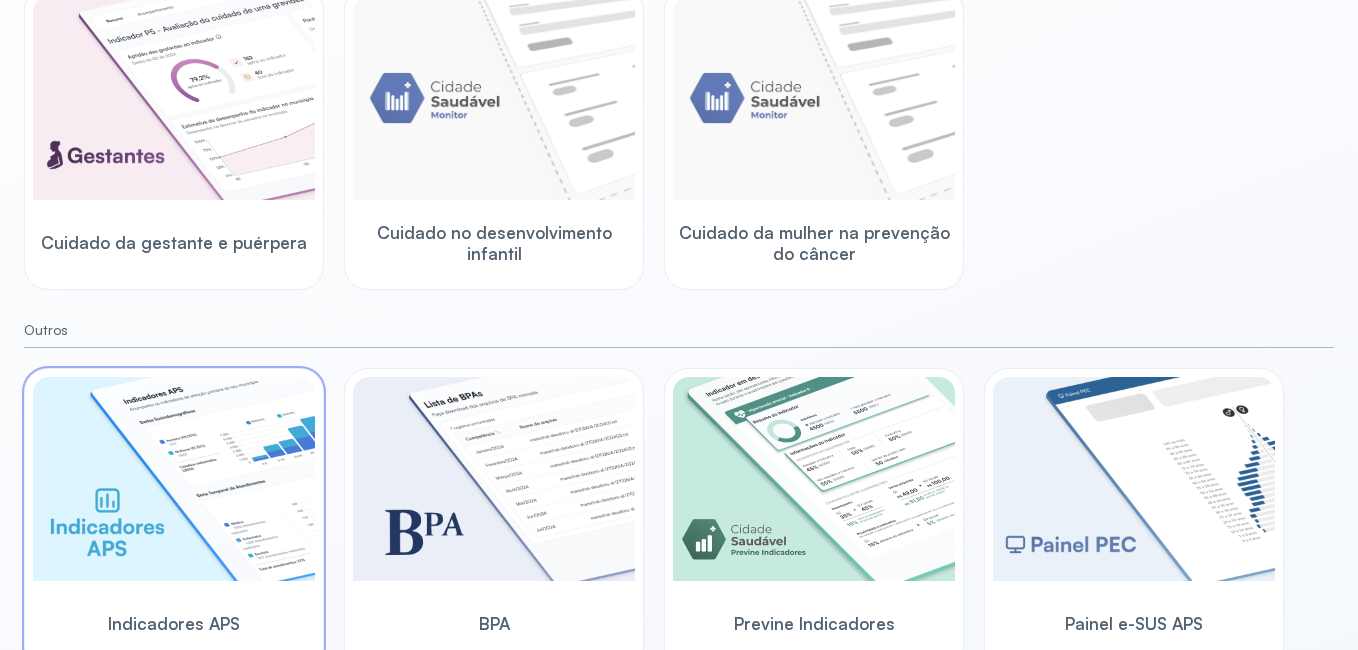 click at bounding box center [174, 479] 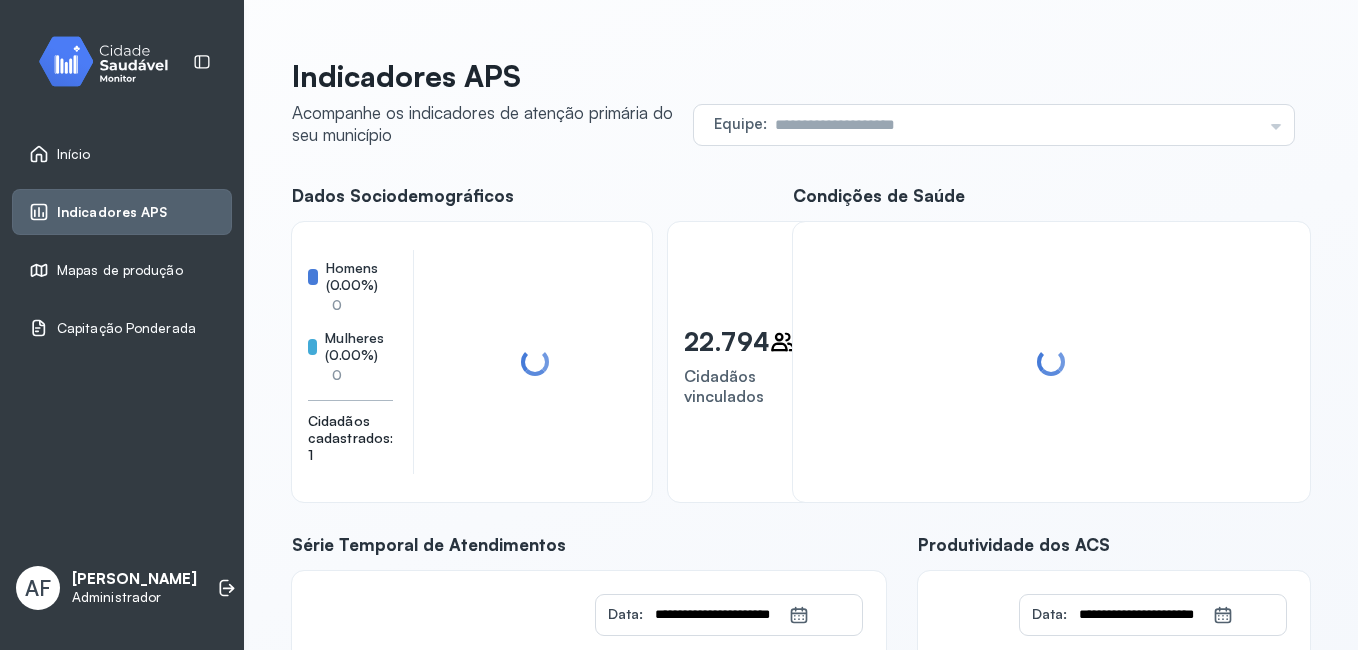 scroll, scrollTop: 0, scrollLeft: 0, axis: both 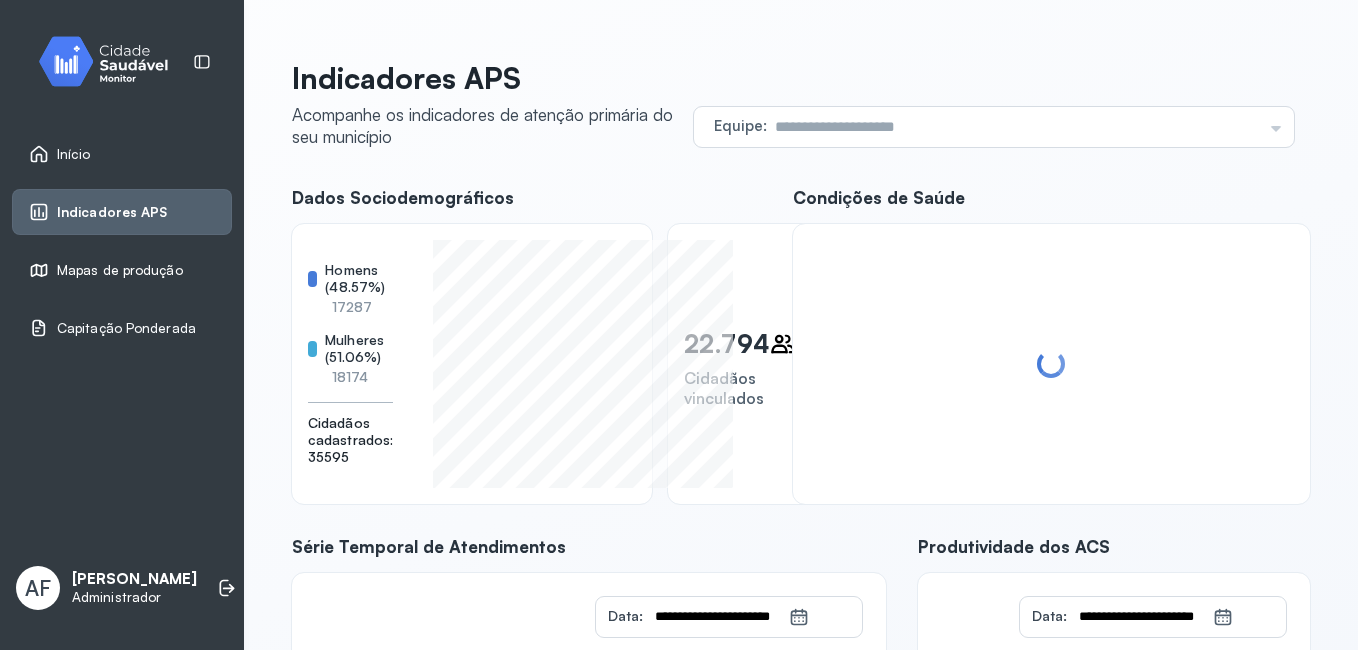click on "Mapas de produção" at bounding box center (120, 270) 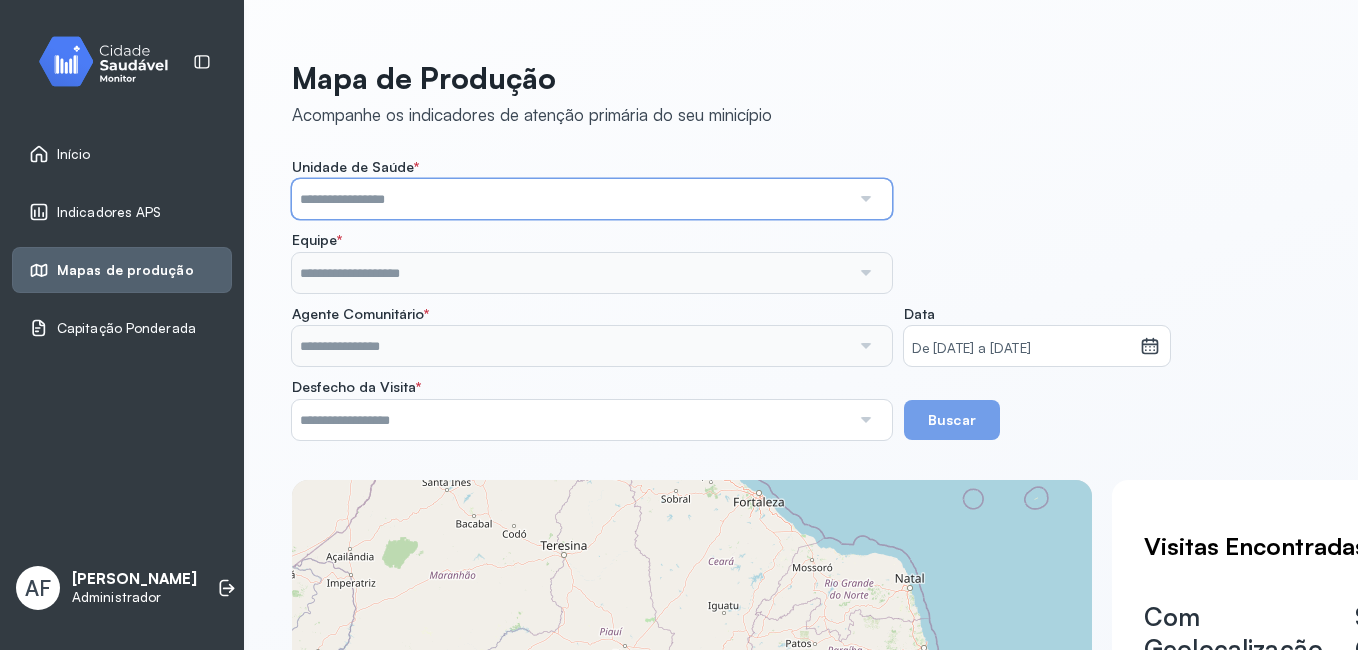 click at bounding box center (571, 199) 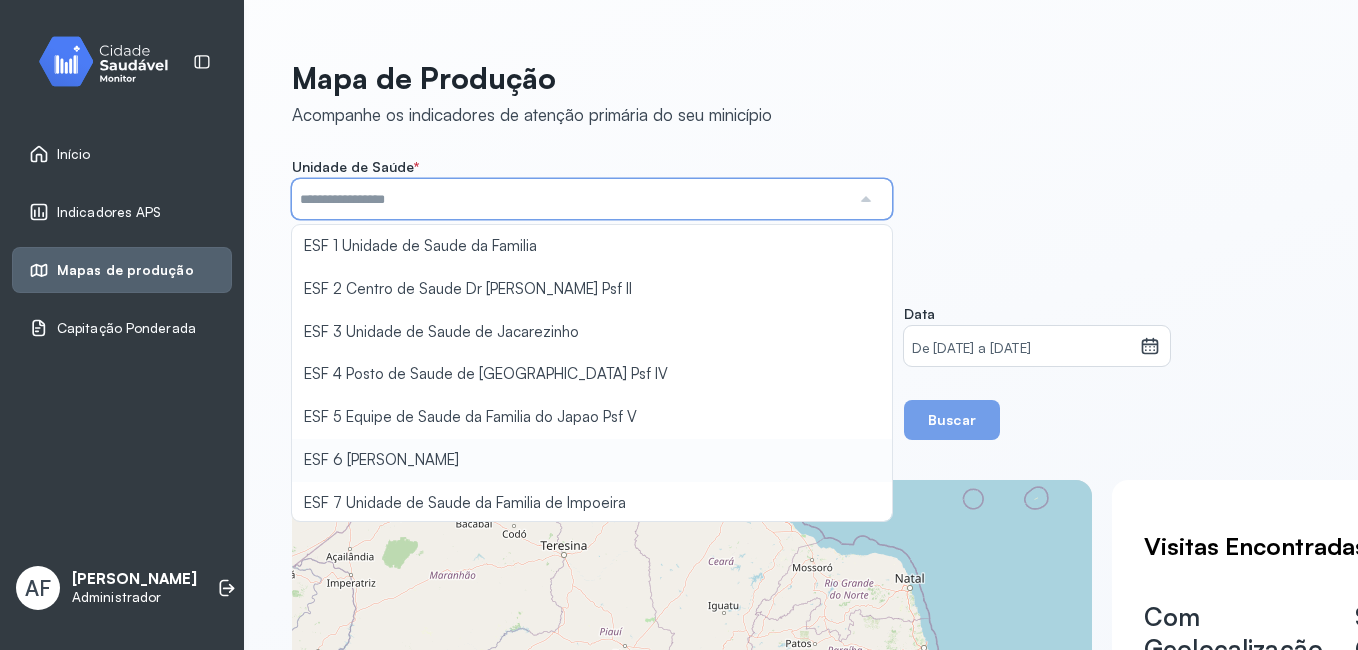 type on "**********" 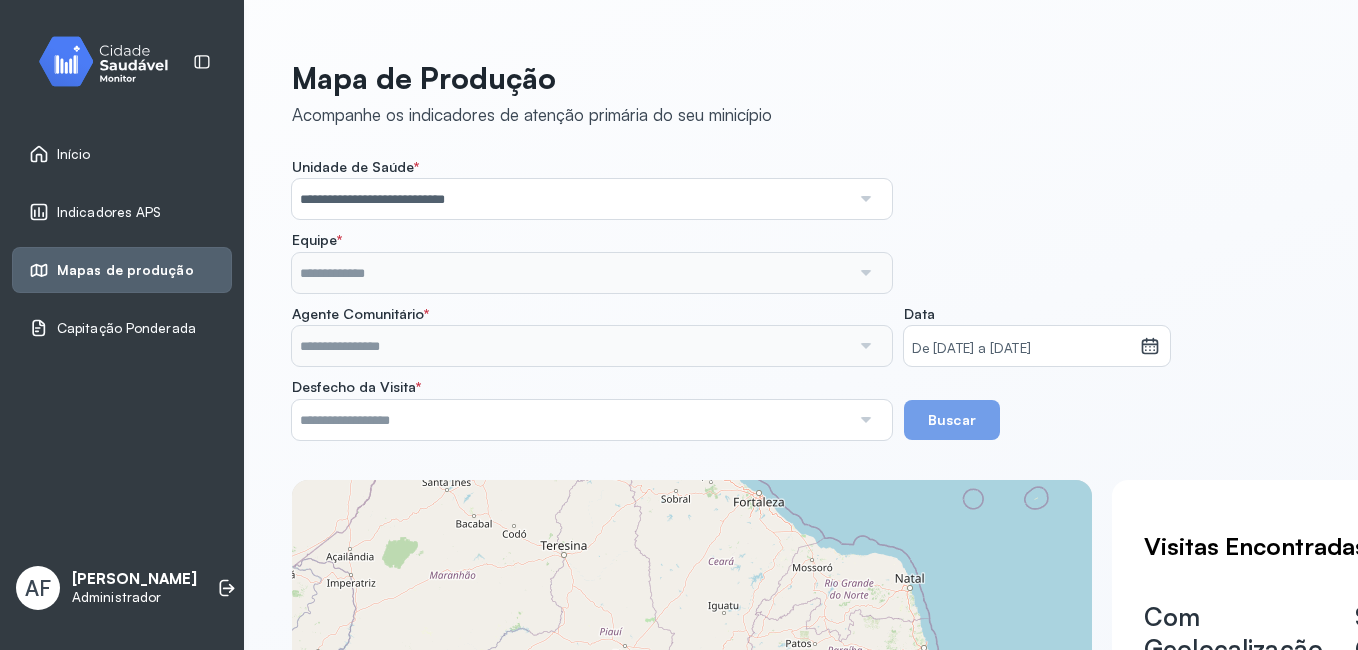click on "**********" 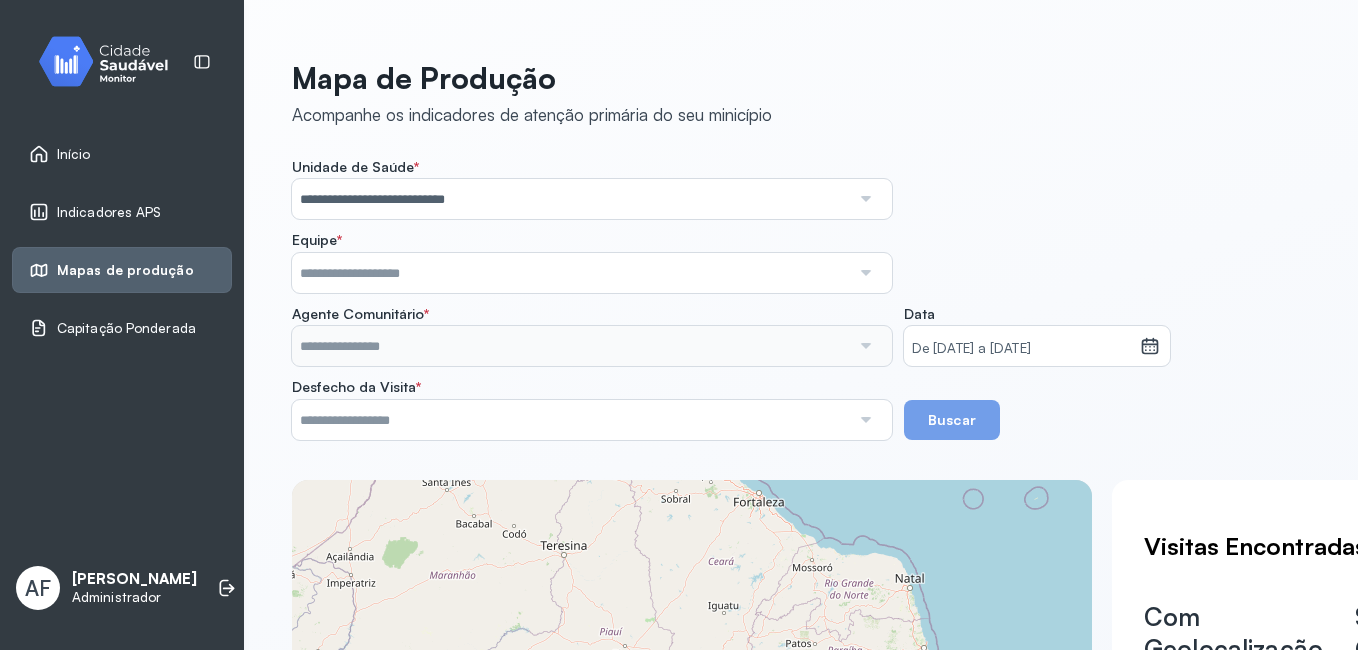 click at bounding box center (571, 273) 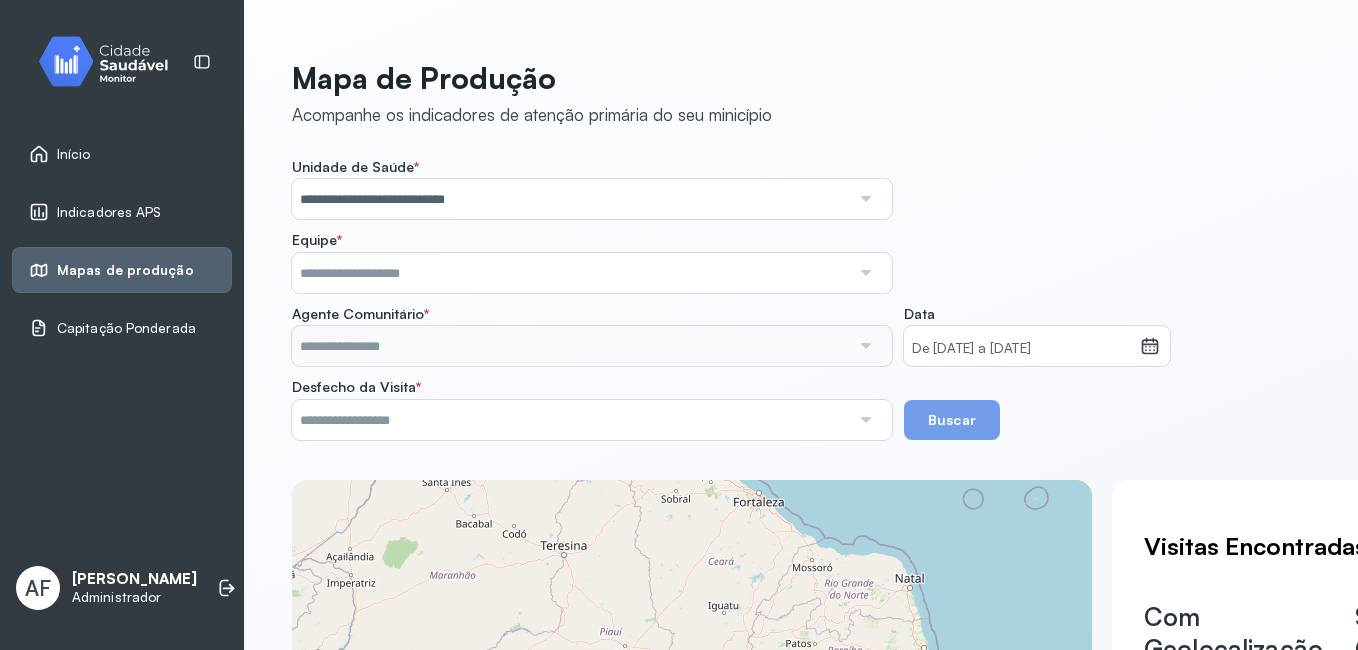 type on "**********" 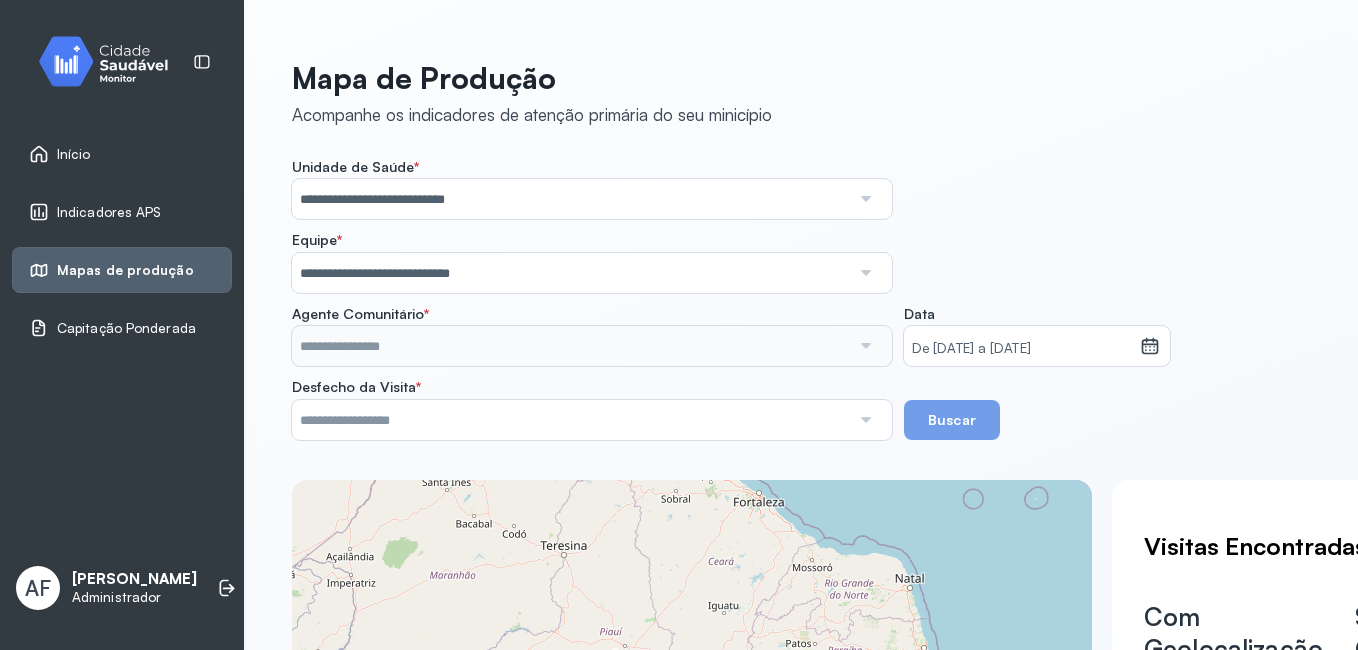 click on "**********" at bounding box center [801, 299] 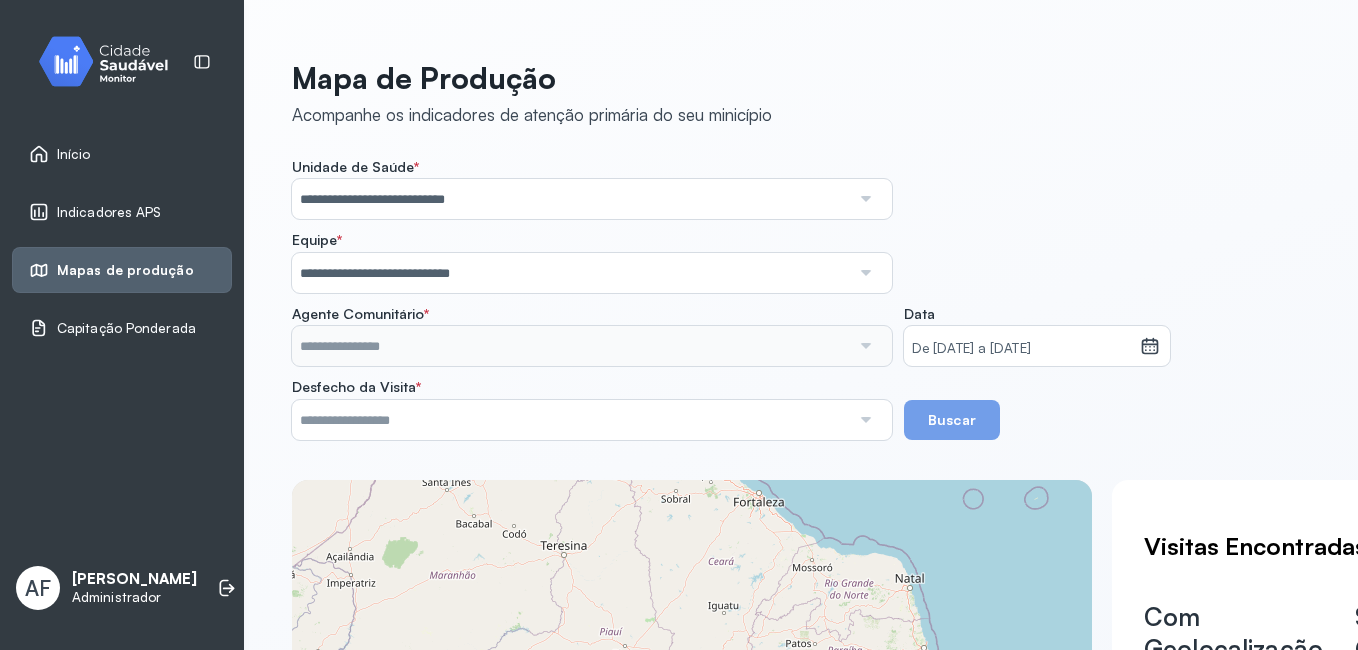 click at bounding box center [865, 346] 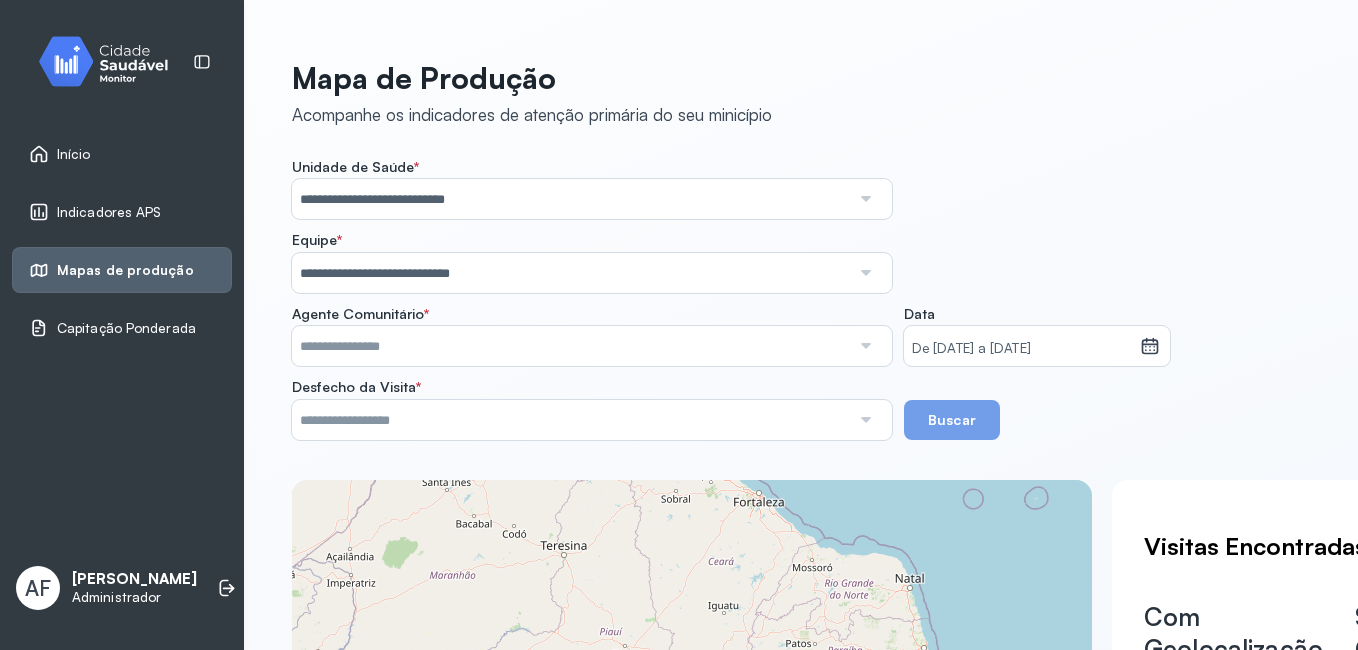 click at bounding box center [865, 346] 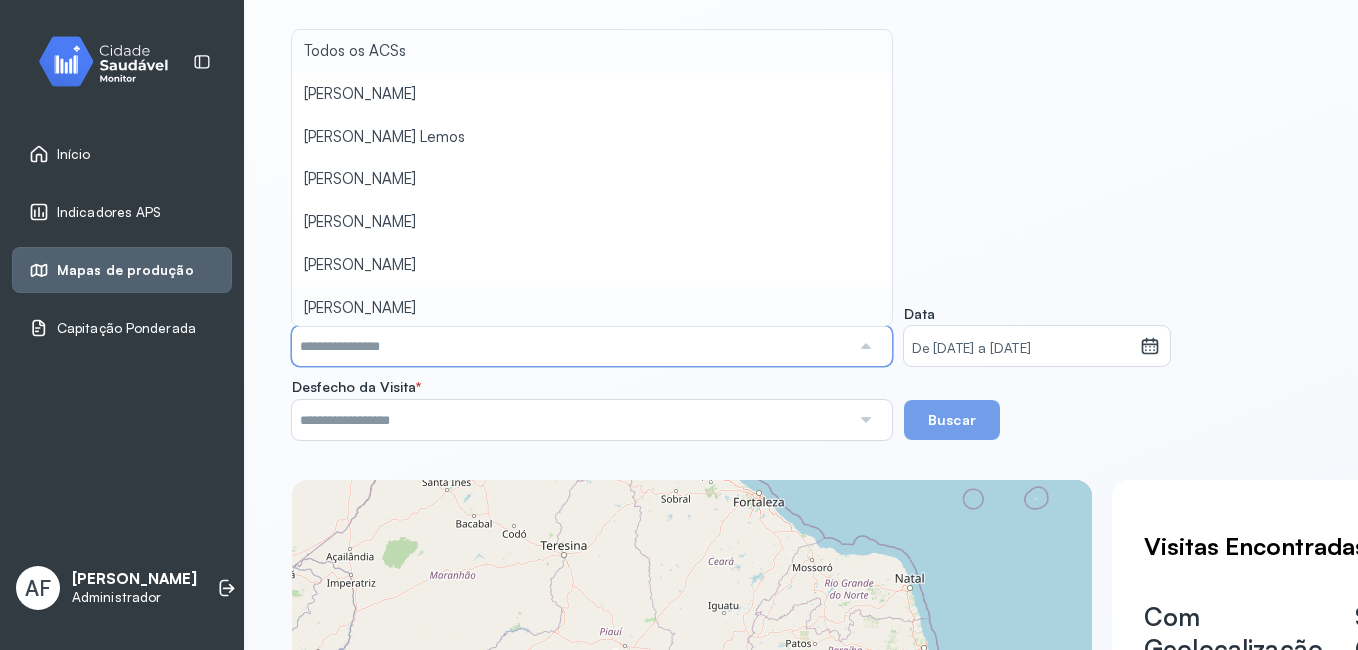 type on "**********" 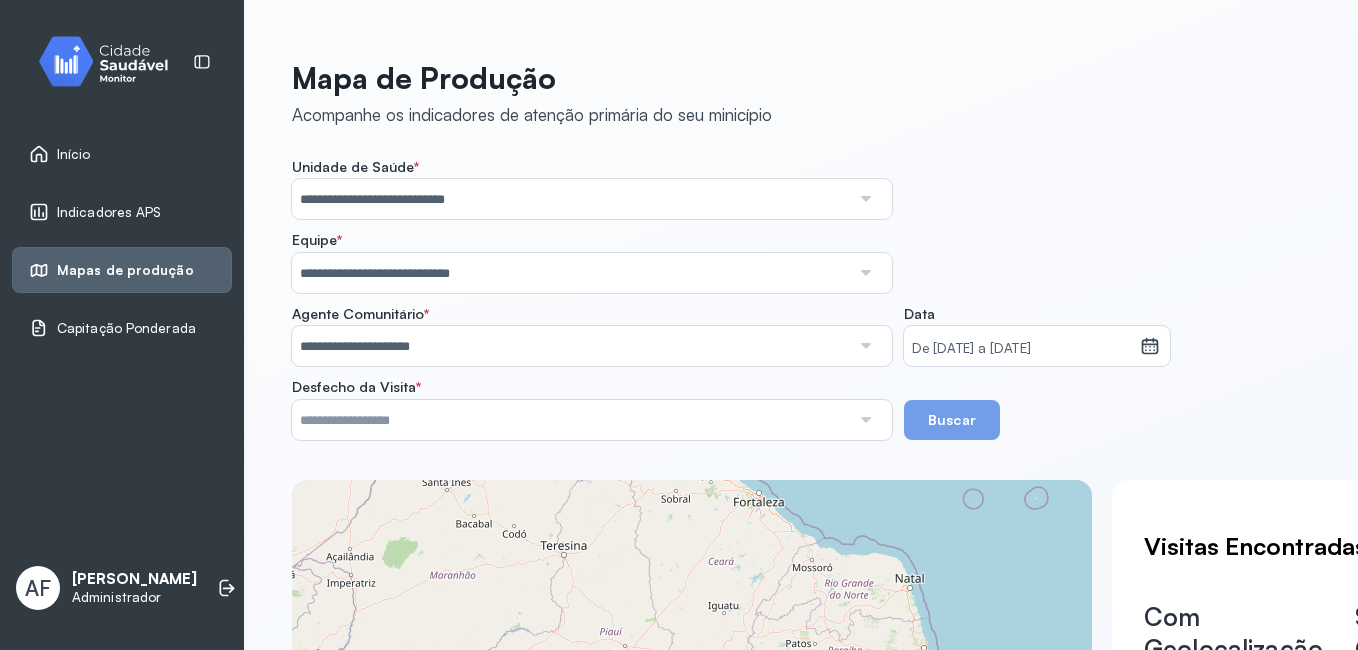 click on "**********" at bounding box center [592, 336] 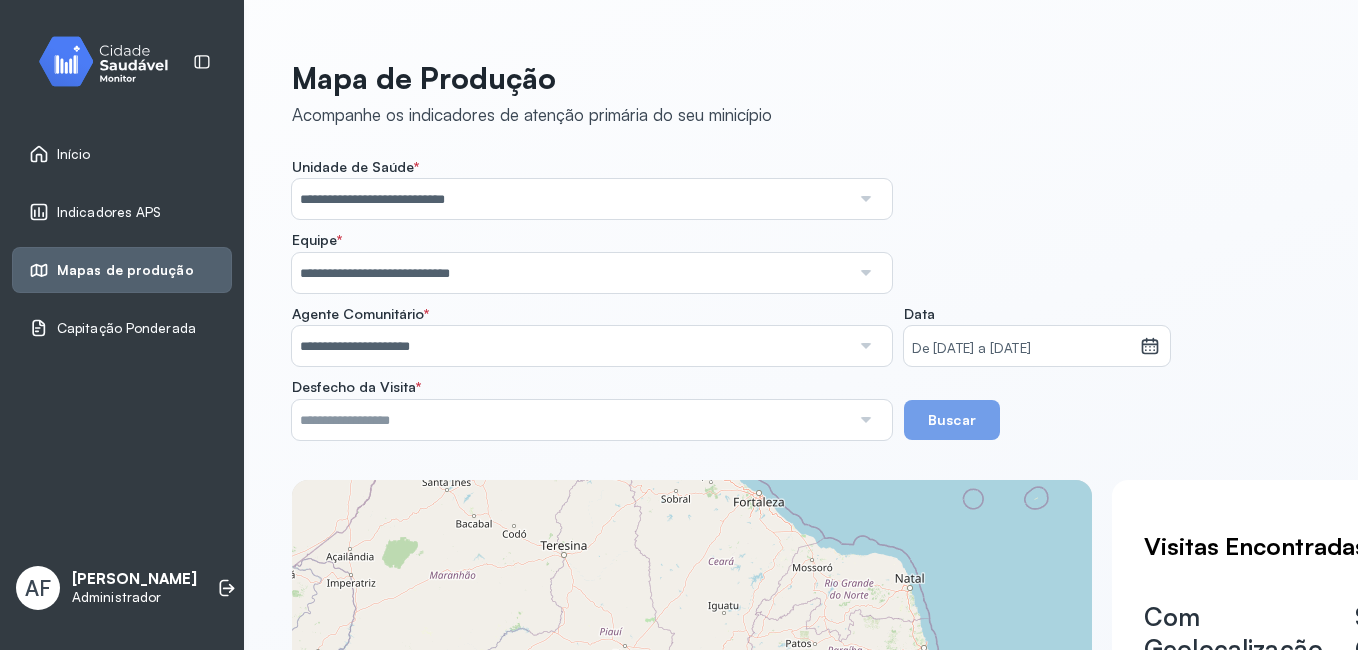 click at bounding box center [865, 346] 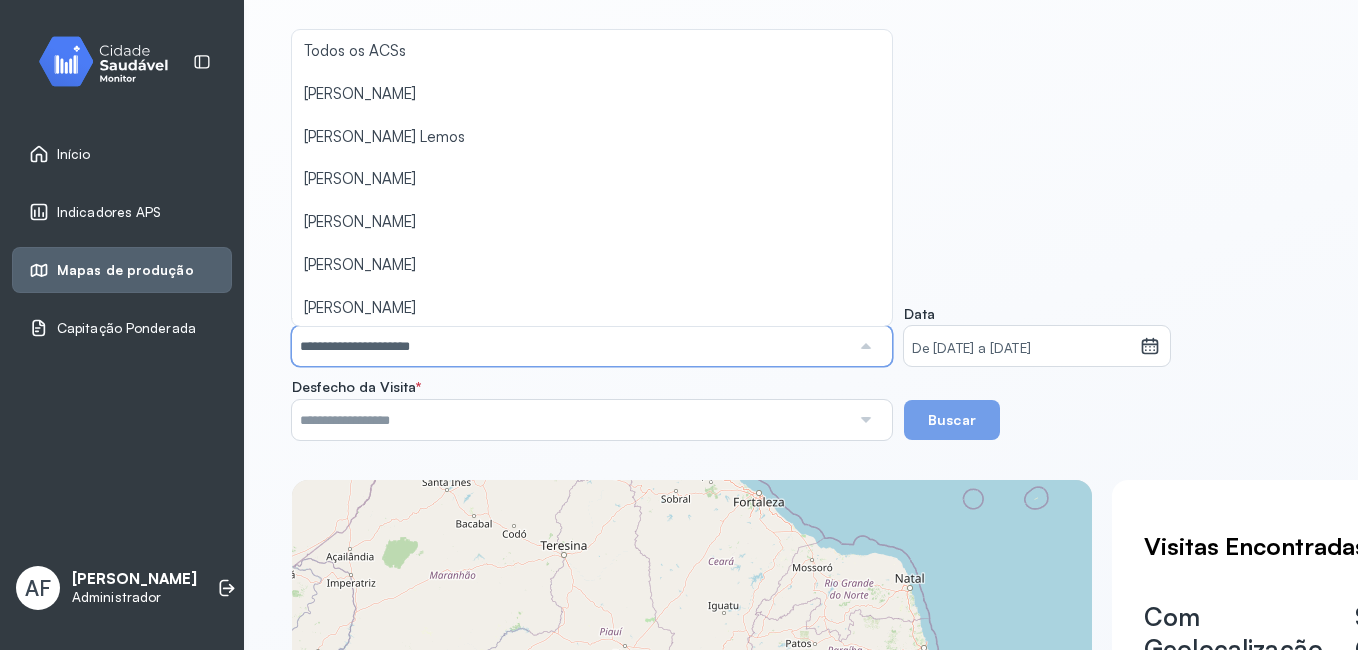 click at bounding box center (571, 420) 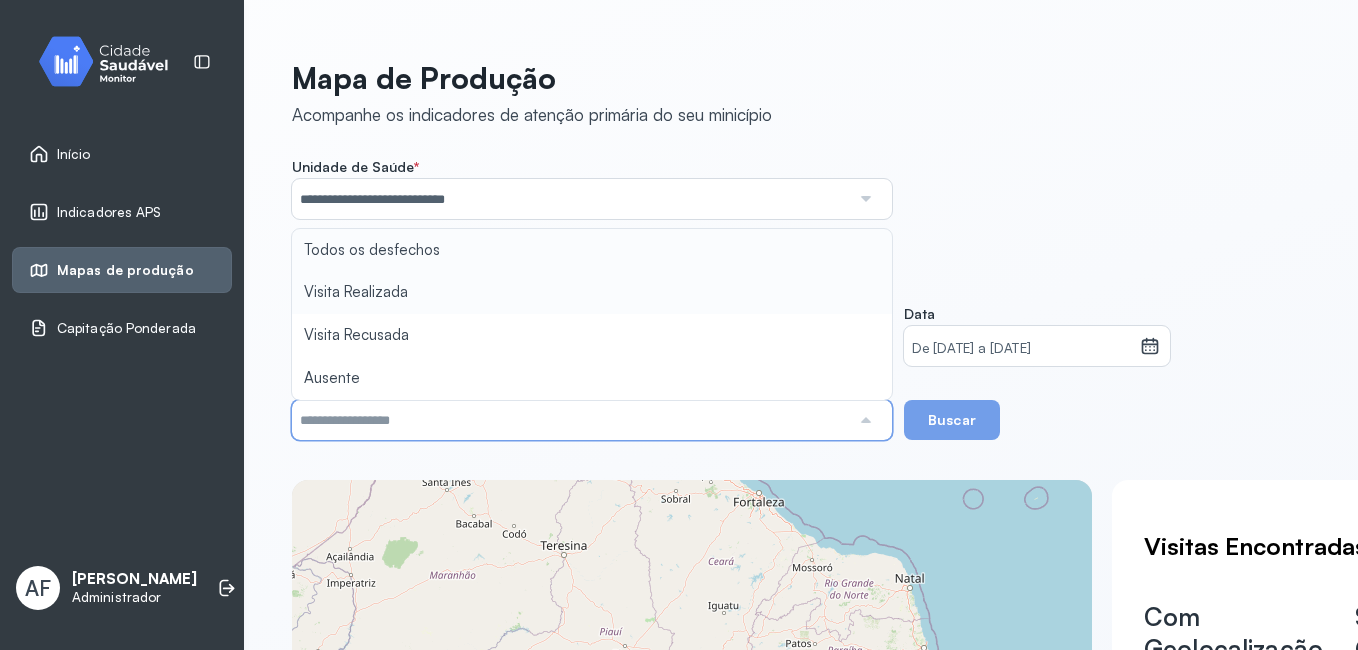 type on "**********" 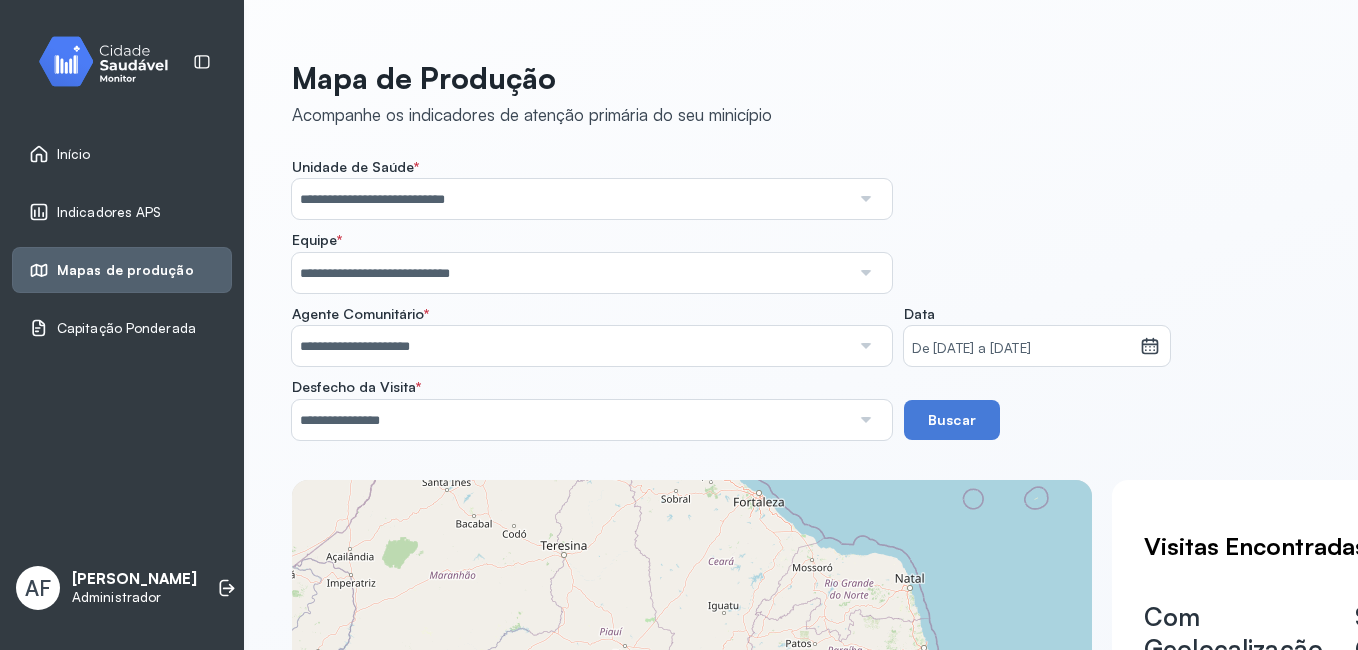click on "**********" at bounding box center (801, 299) 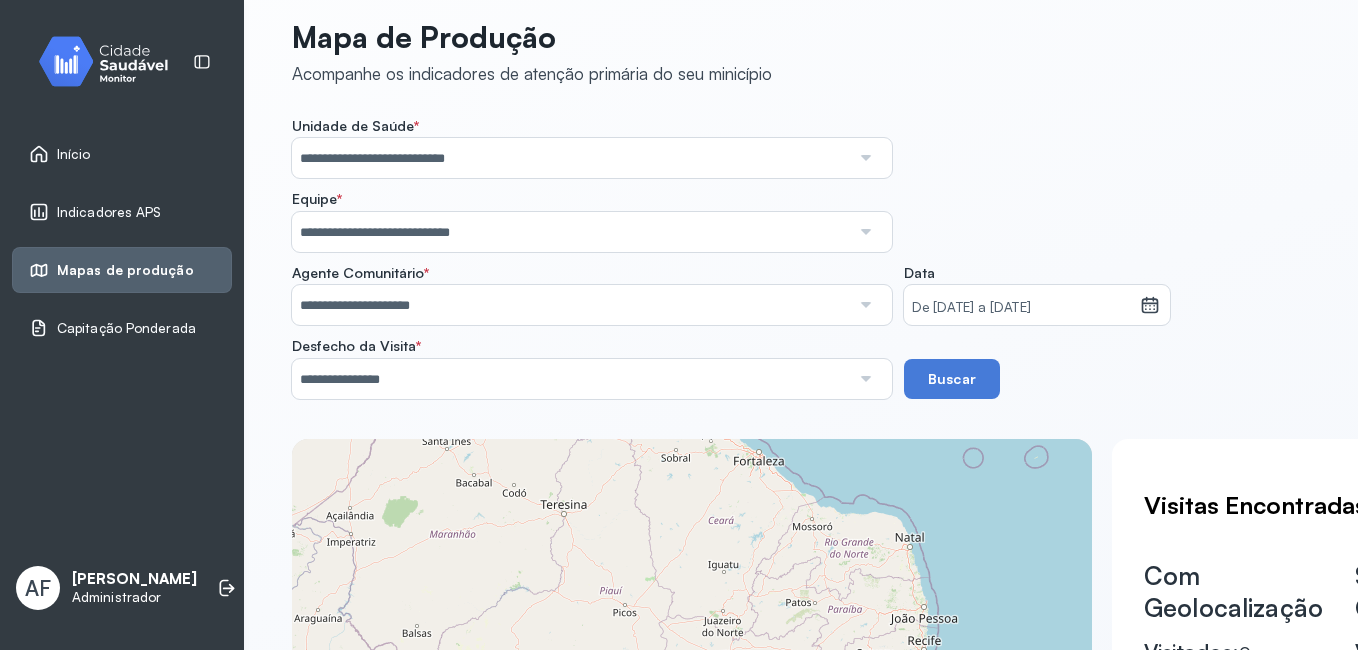 scroll, scrollTop: 100, scrollLeft: 0, axis: vertical 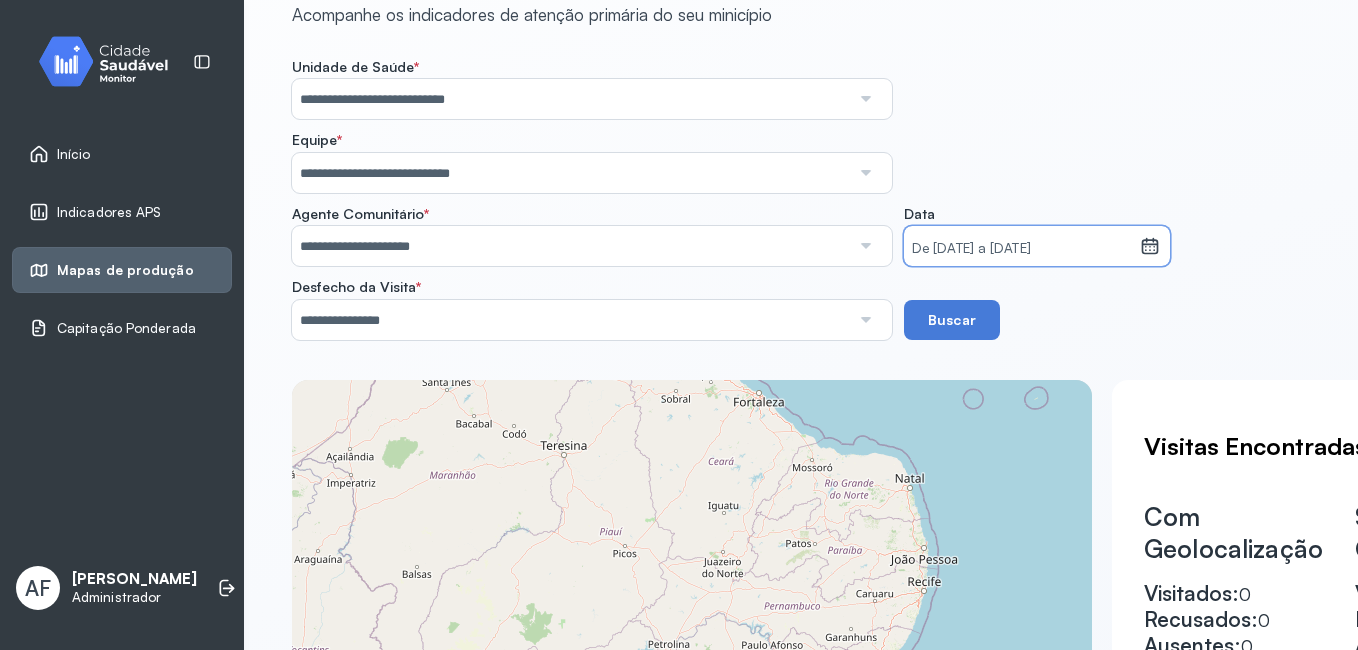 click on "De [DATE] a [DATE]" at bounding box center [1022, 249] 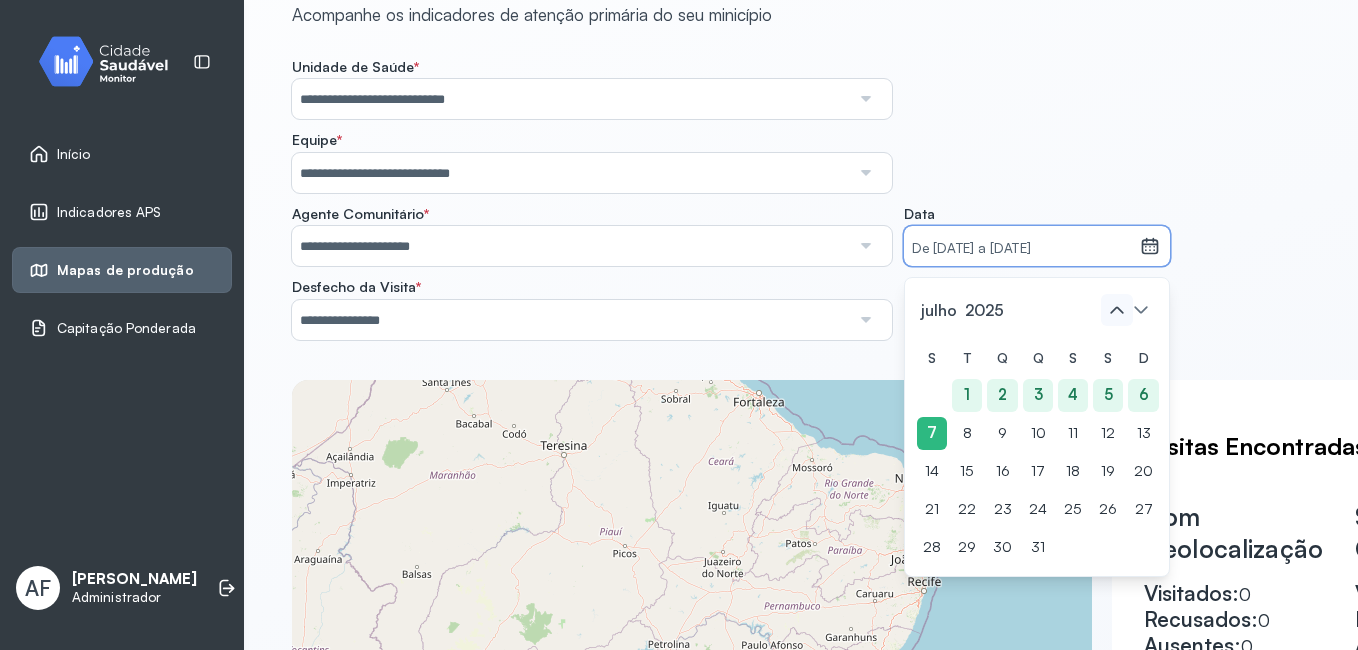 click 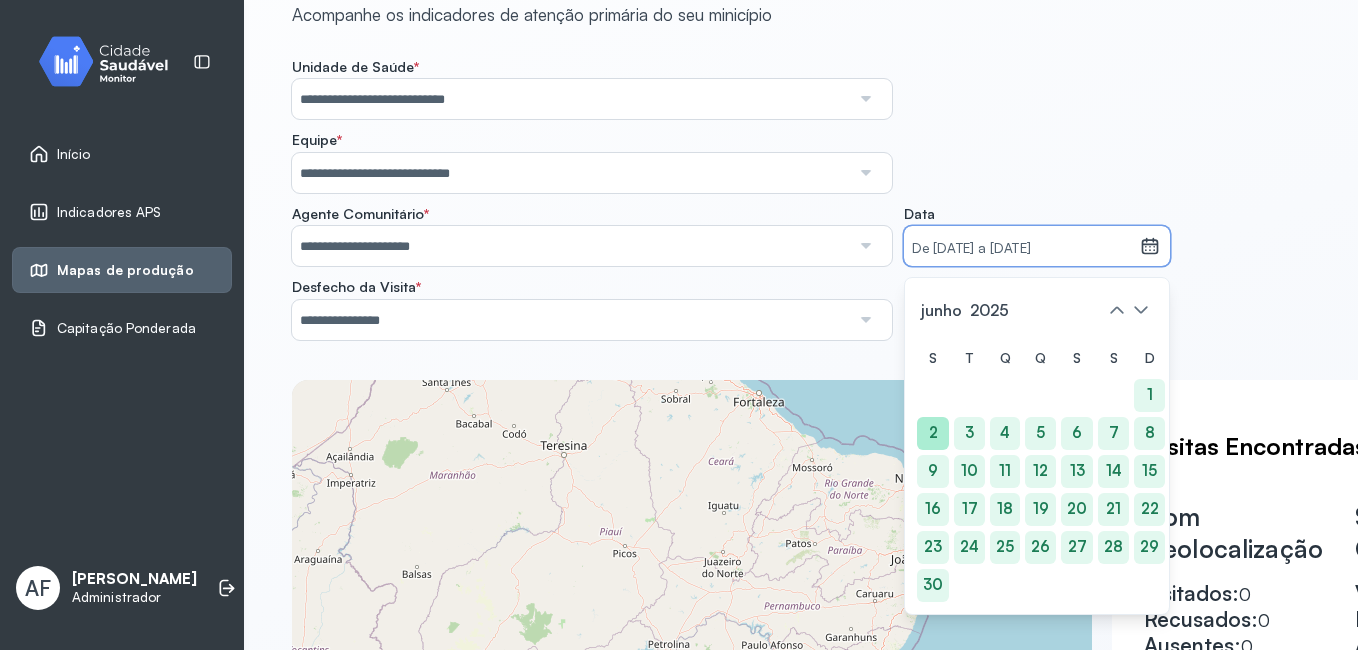 click on "2" 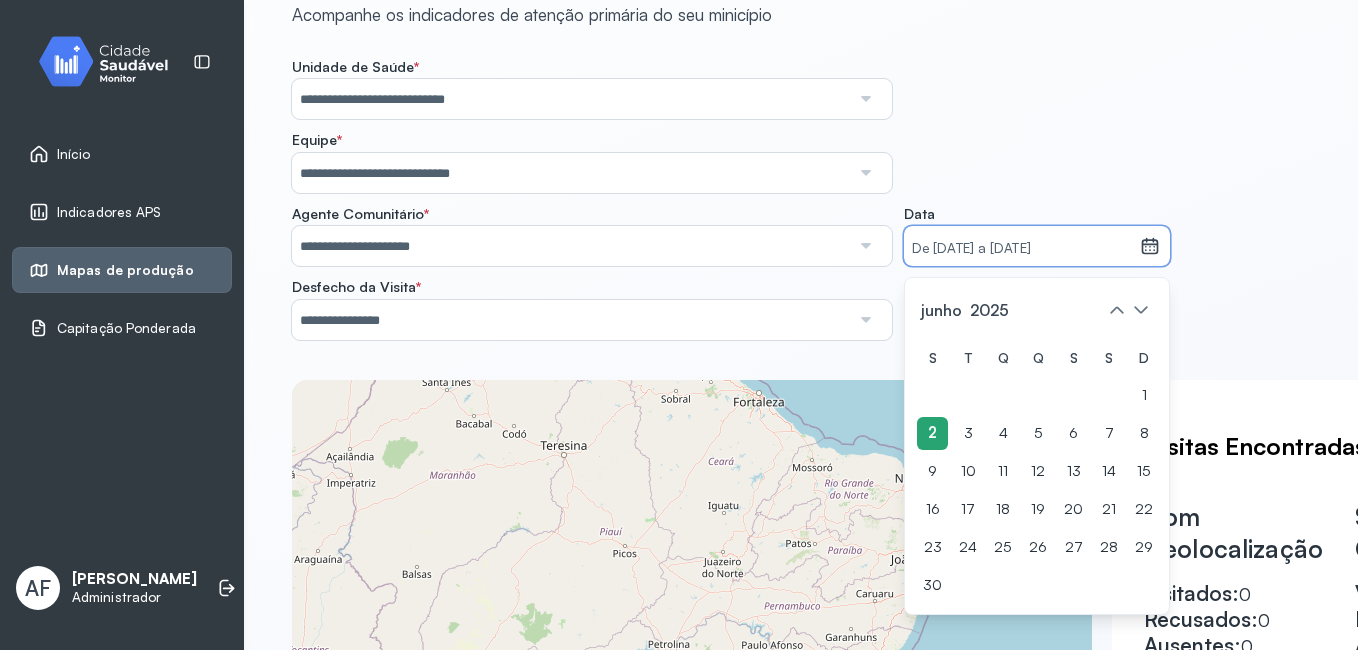 click on "2" 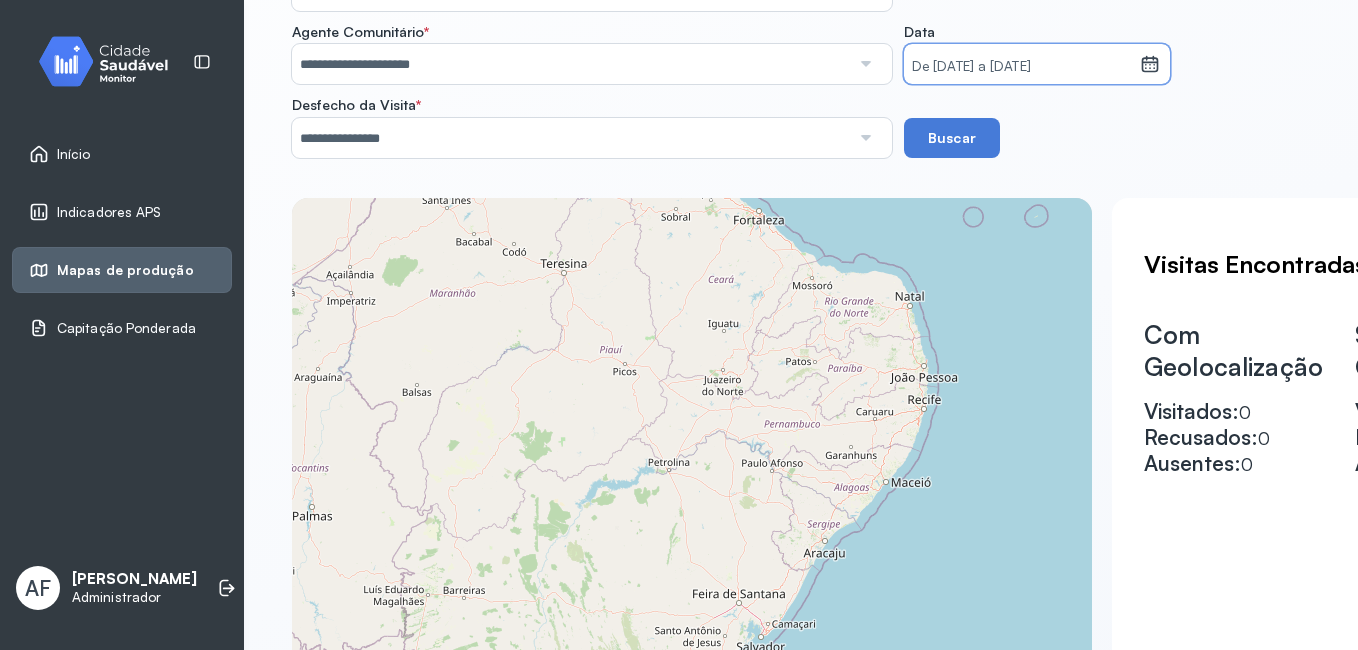 scroll, scrollTop: 300, scrollLeft: 0, axis: vertical 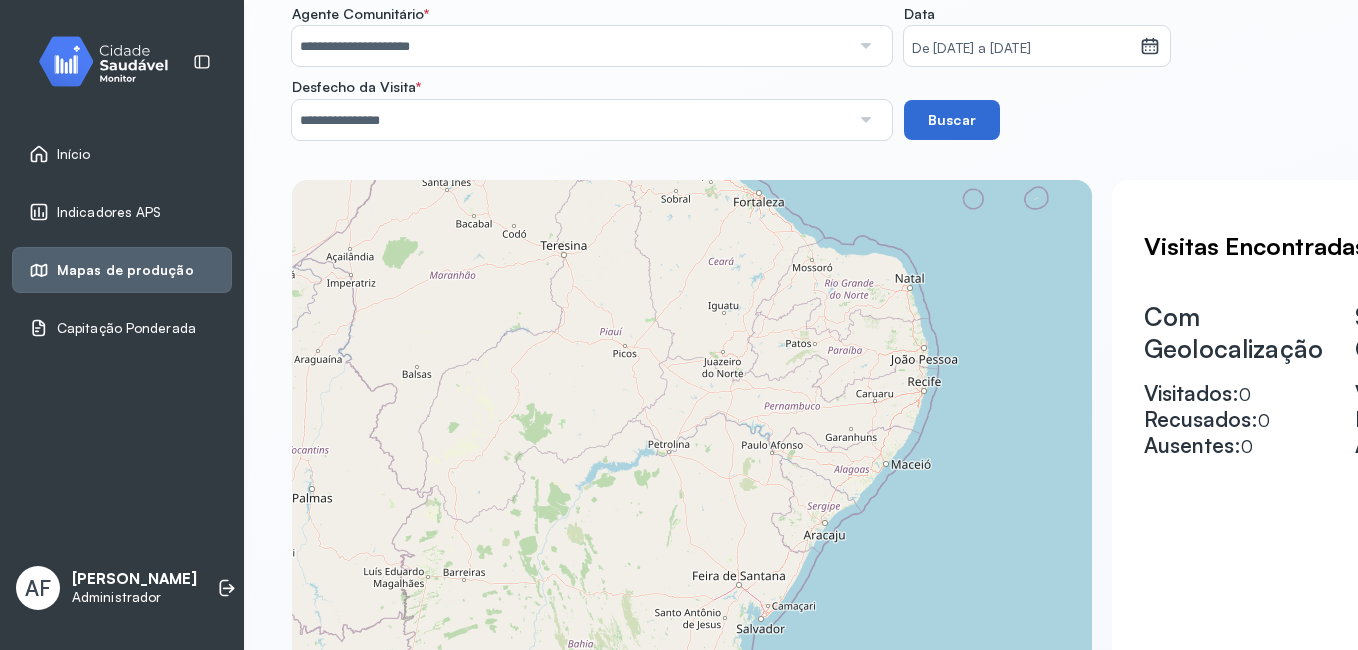 click on "Buscar" at bounding box center (952, 120) 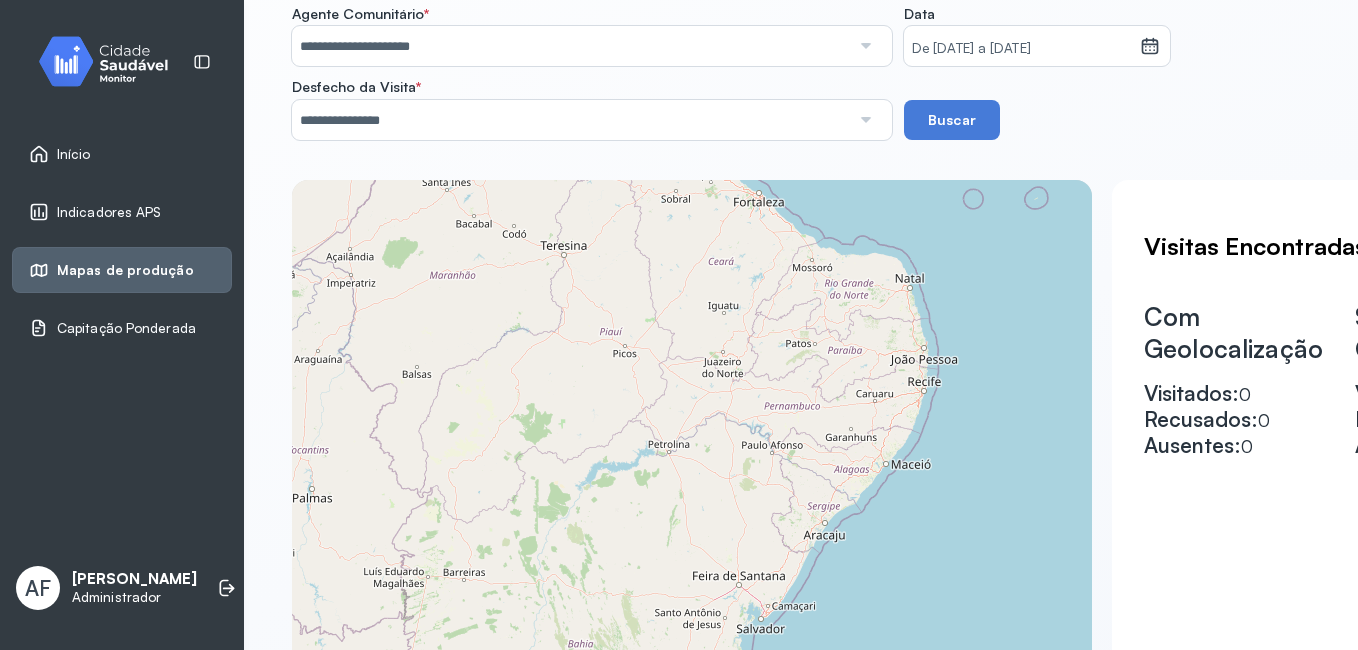 click 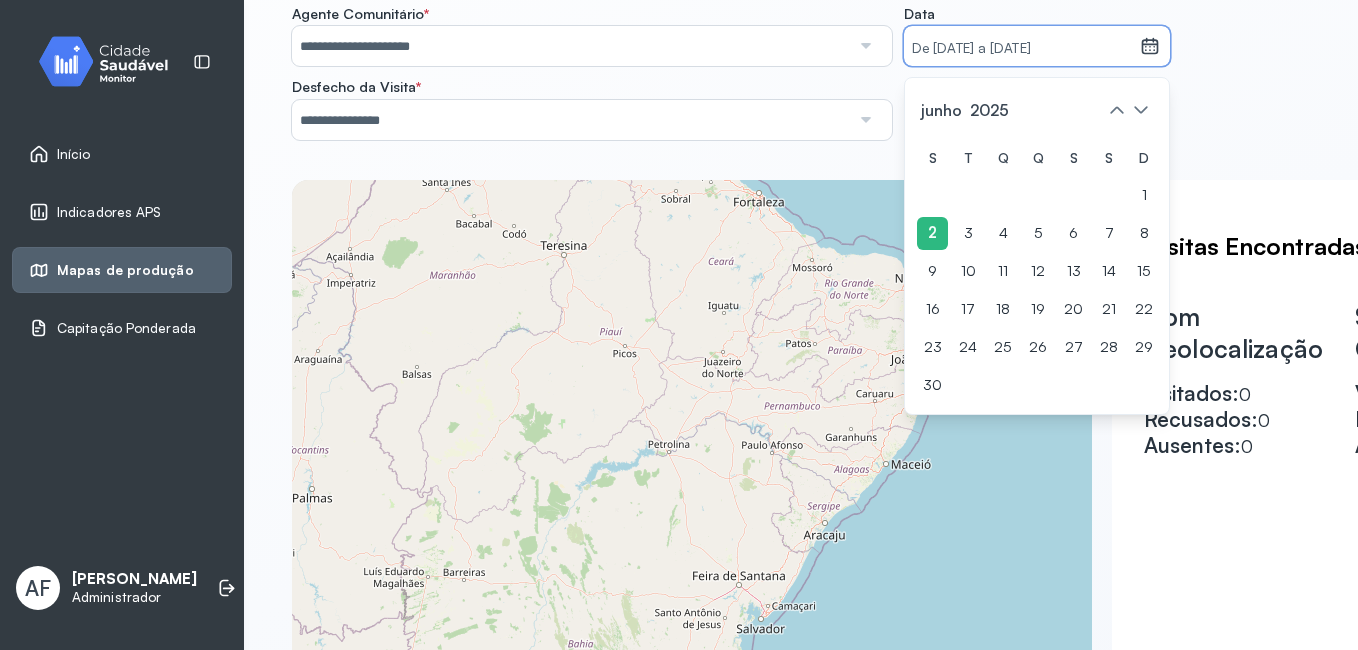 click on "De [DATE] a [DATE]" at bounding box center [1022, 49] 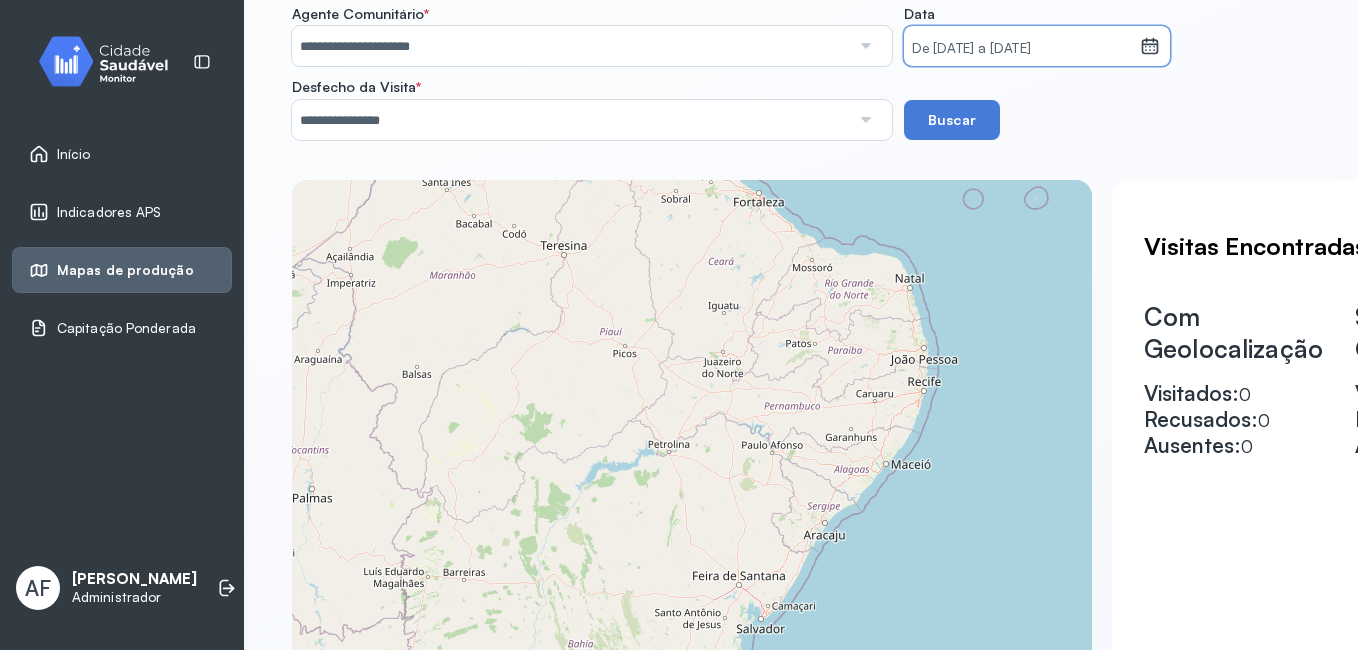 click on "De [DATE] a [DATE]" at bounding box center [1022, 49] 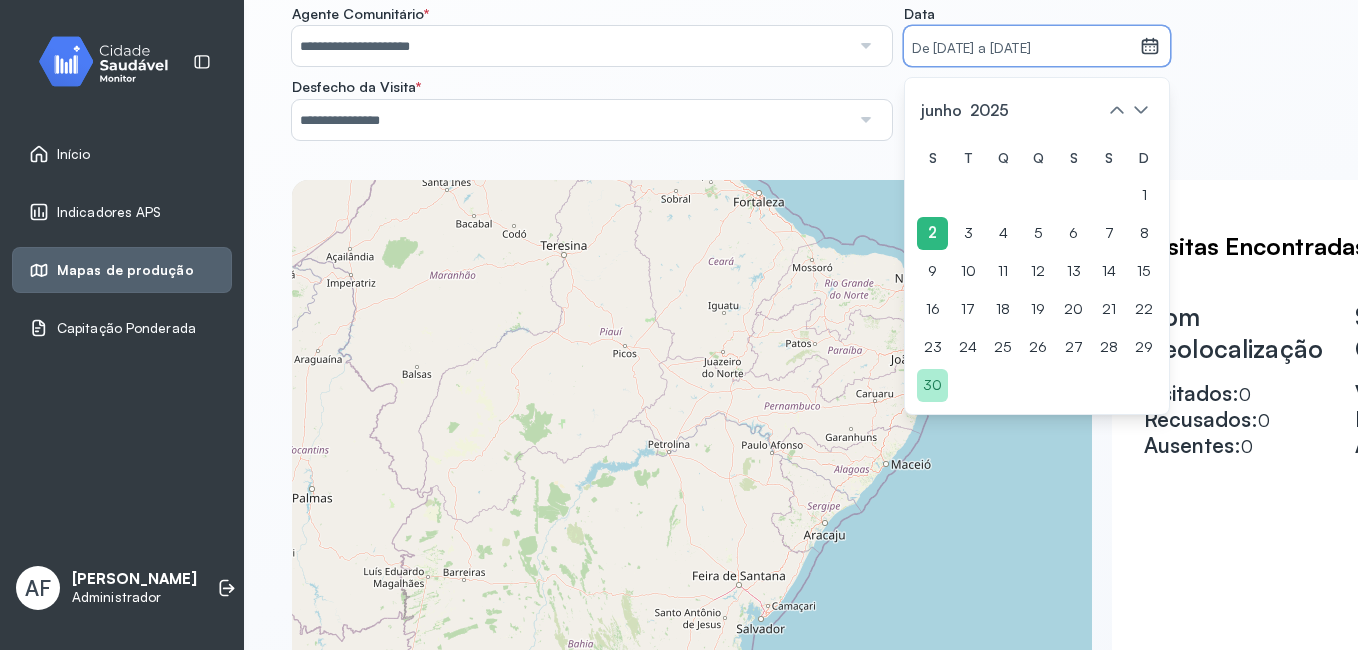 click on "30" 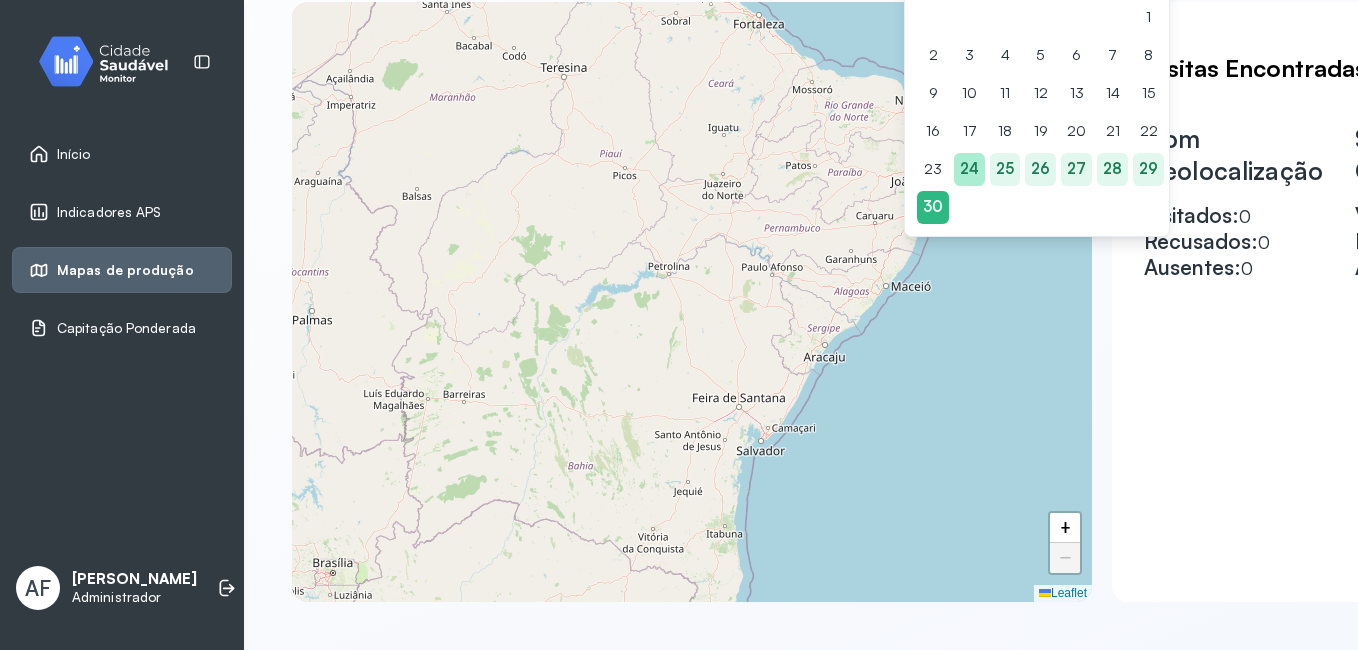 scroll, scrollTop: 493, scrollLeft: 0, axis: vertical 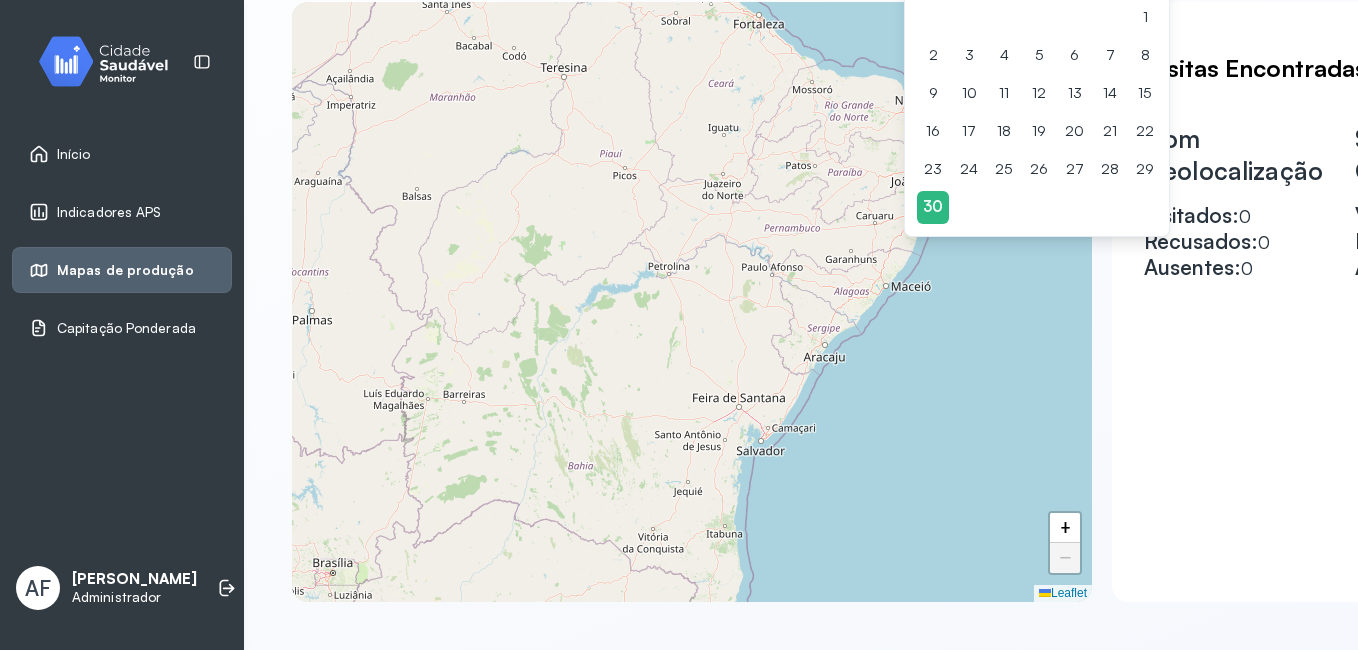 click on "Visitas Encontradas Com Geolocalização Visitados:  0 Recusados:  0 Ausentes:  0 Sem Geolocalização Visitados:  0 Recusados:  0 Ausentes:  0" at bounding box center [1339, 302] 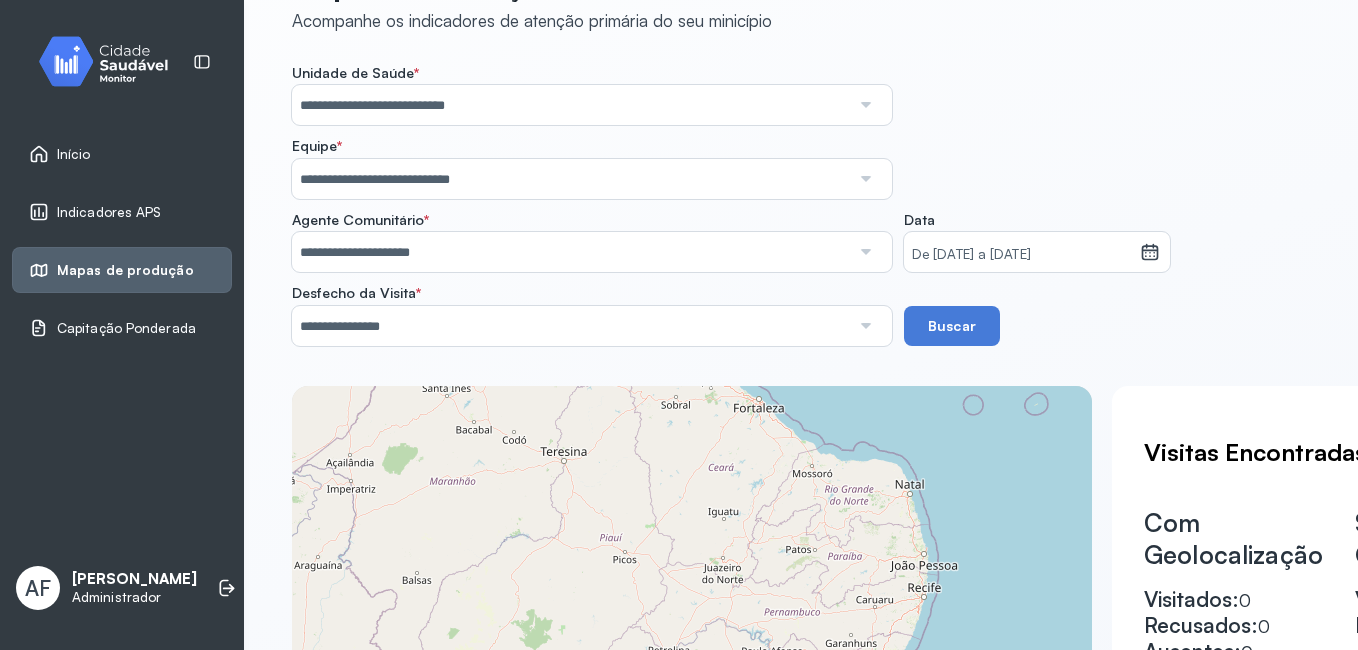 scroll, scrollTop: 93, scrollLeft: 0, axis: vertical 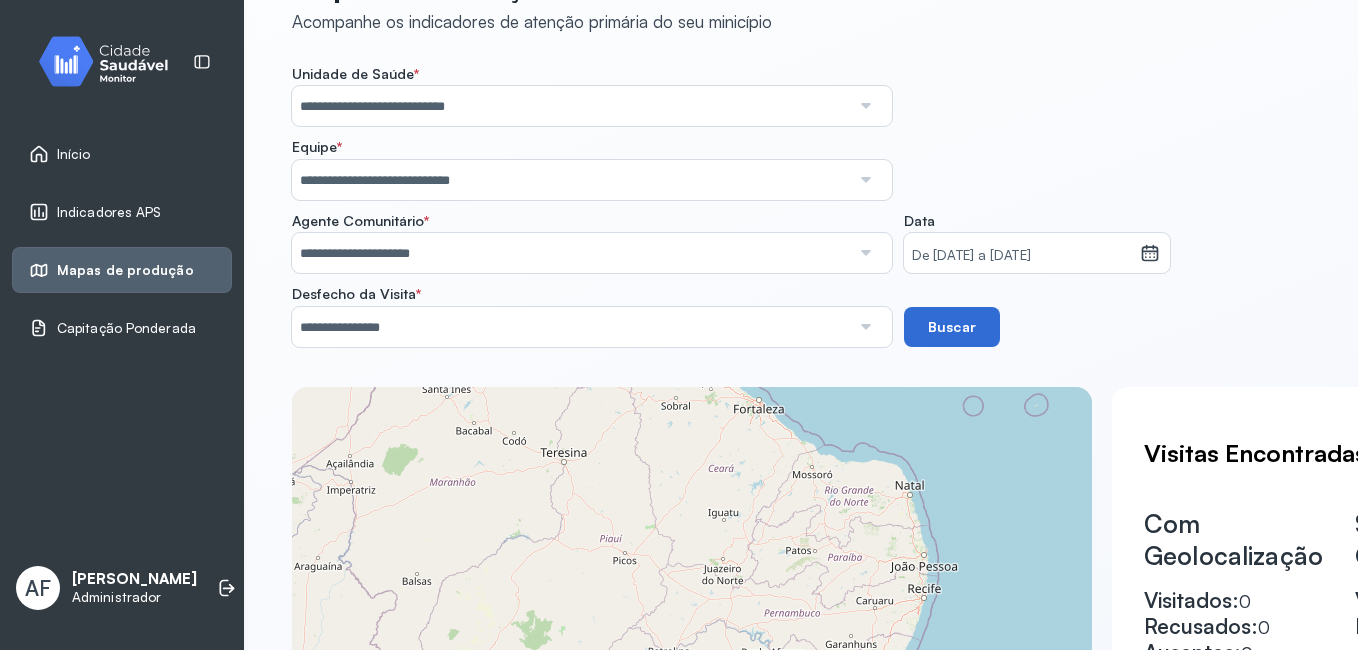 click on "Buscar" at bounding box center (952, 327) 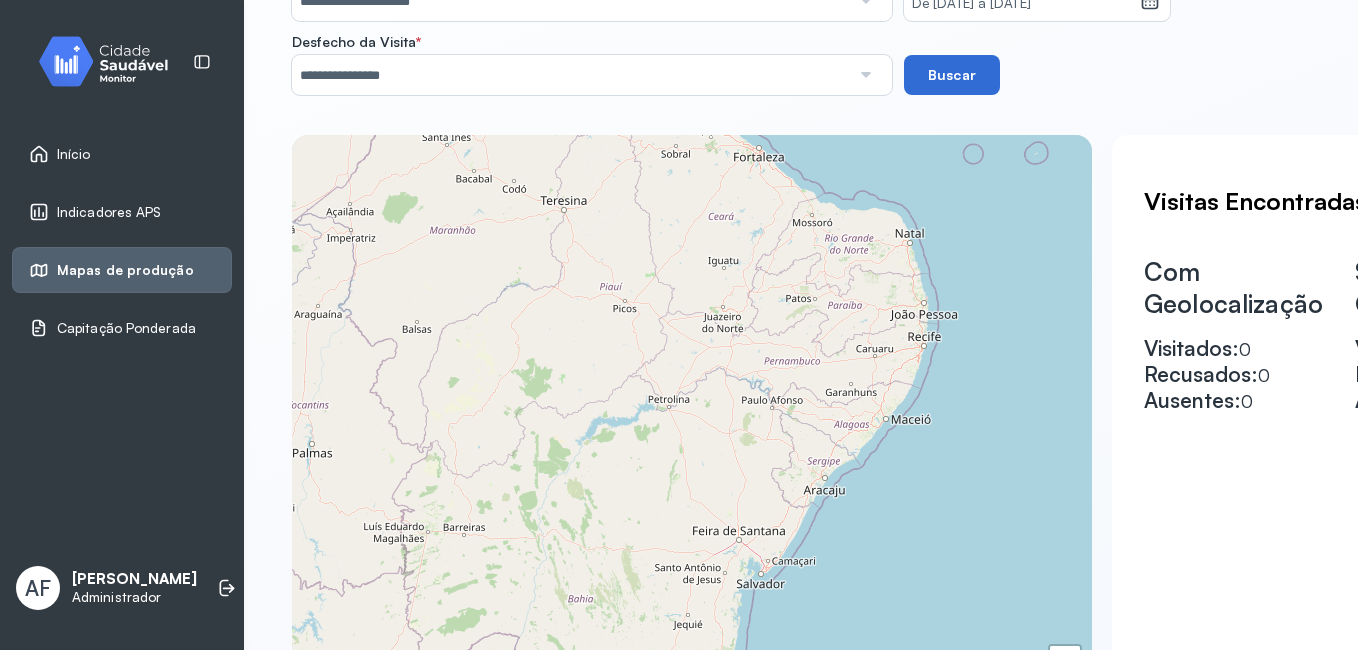 scroll, scrollTop: 393, scrollLeft: 0, axis: vertical 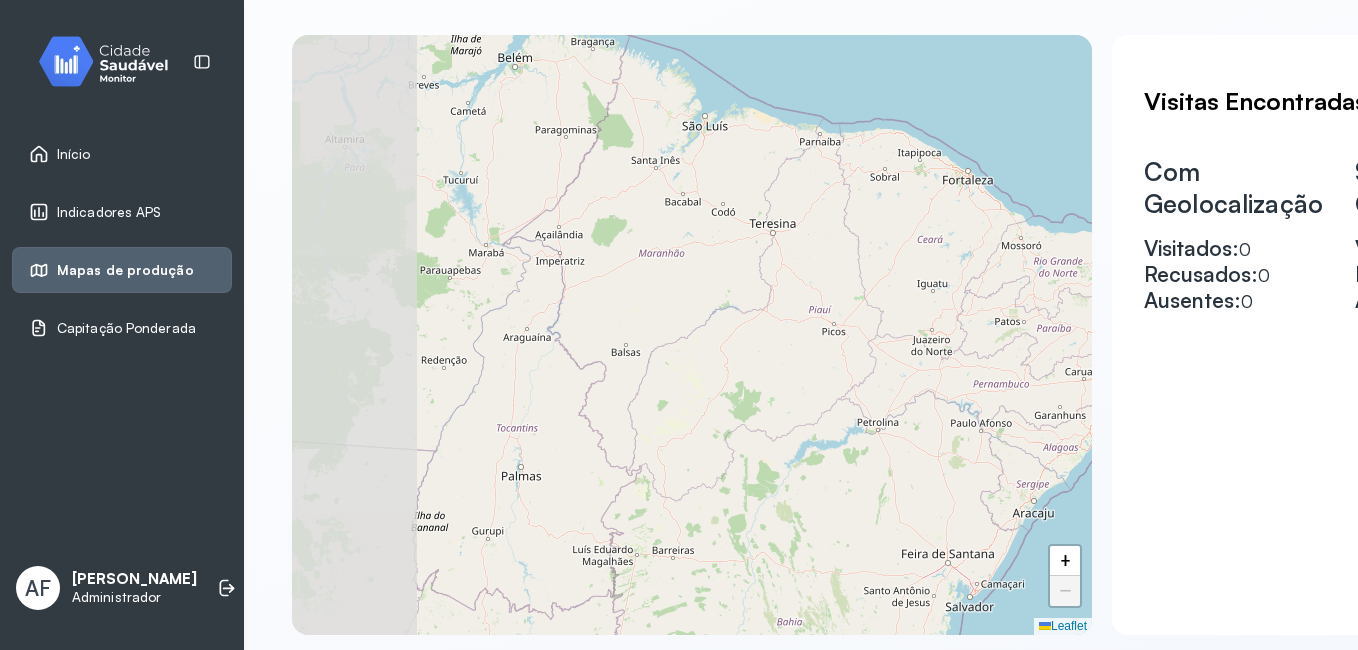 drag, startPoint x: 664, startPoint y: 326, endPoint x: 929, endPoint y: 489, distance: 311.11734 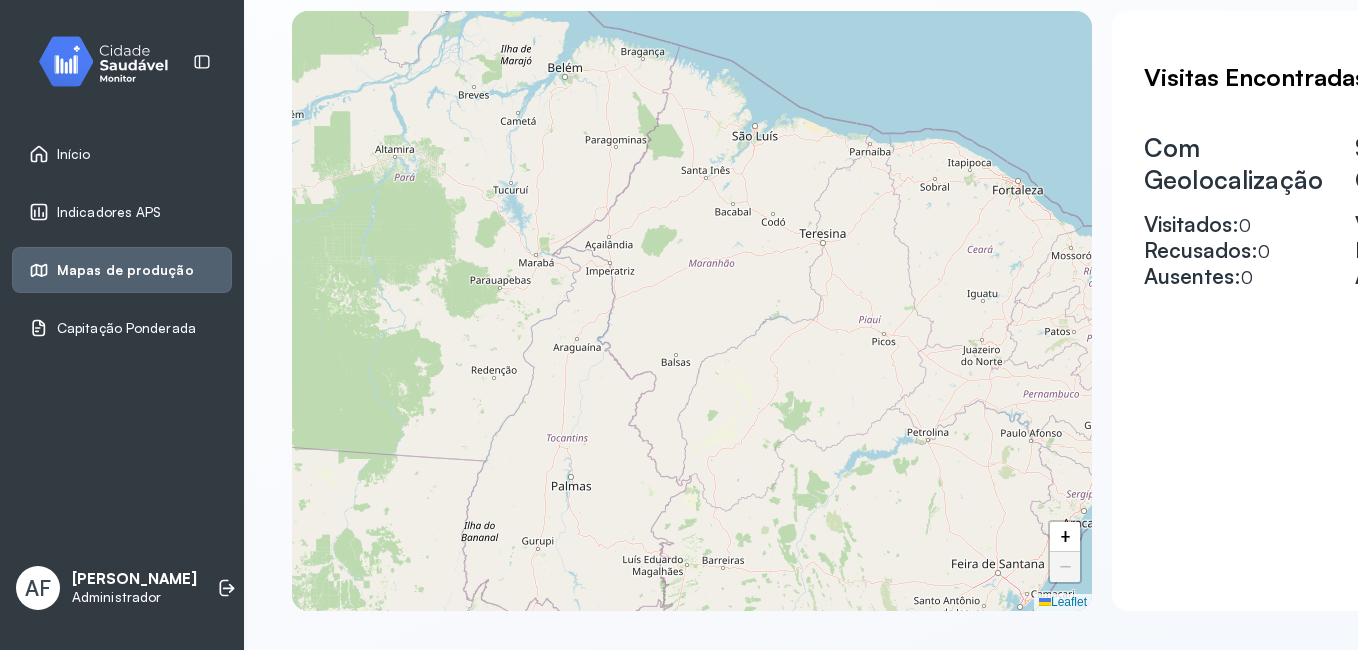 scroll, scrollTop: 493, scrollLeft: 0, axis: vertical 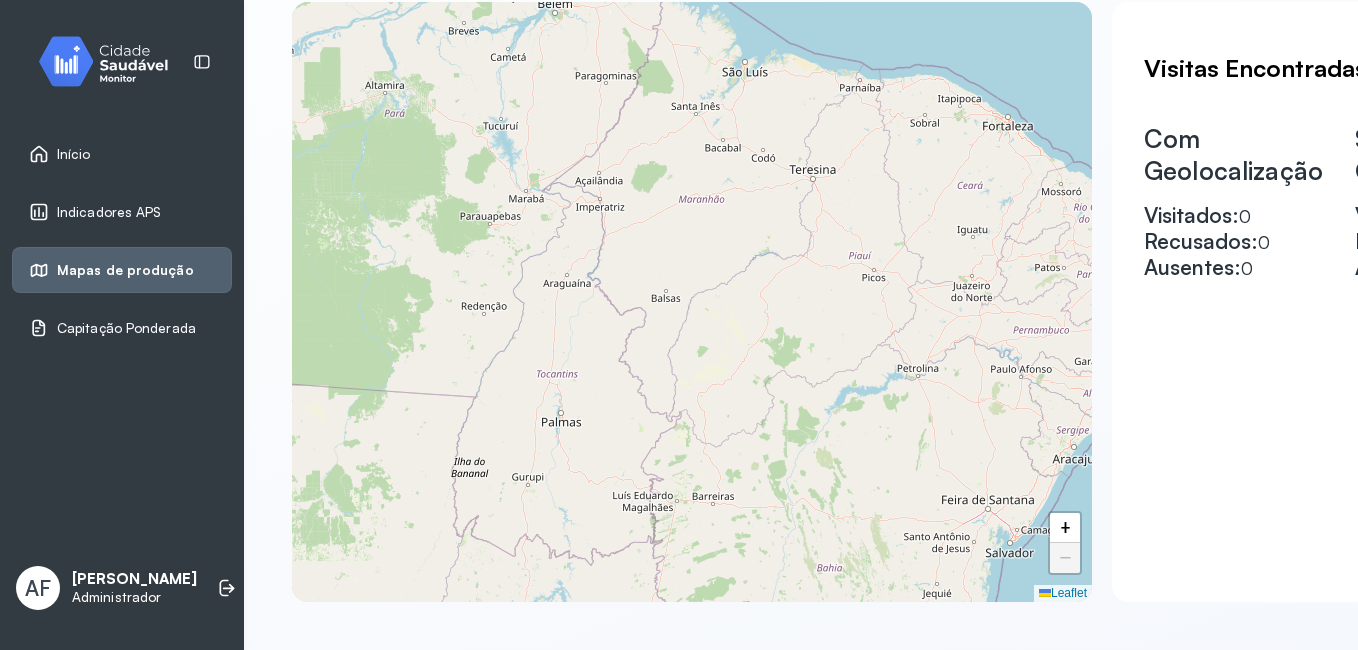 click on "Mapas de produção" at bounding box center (125, 270) 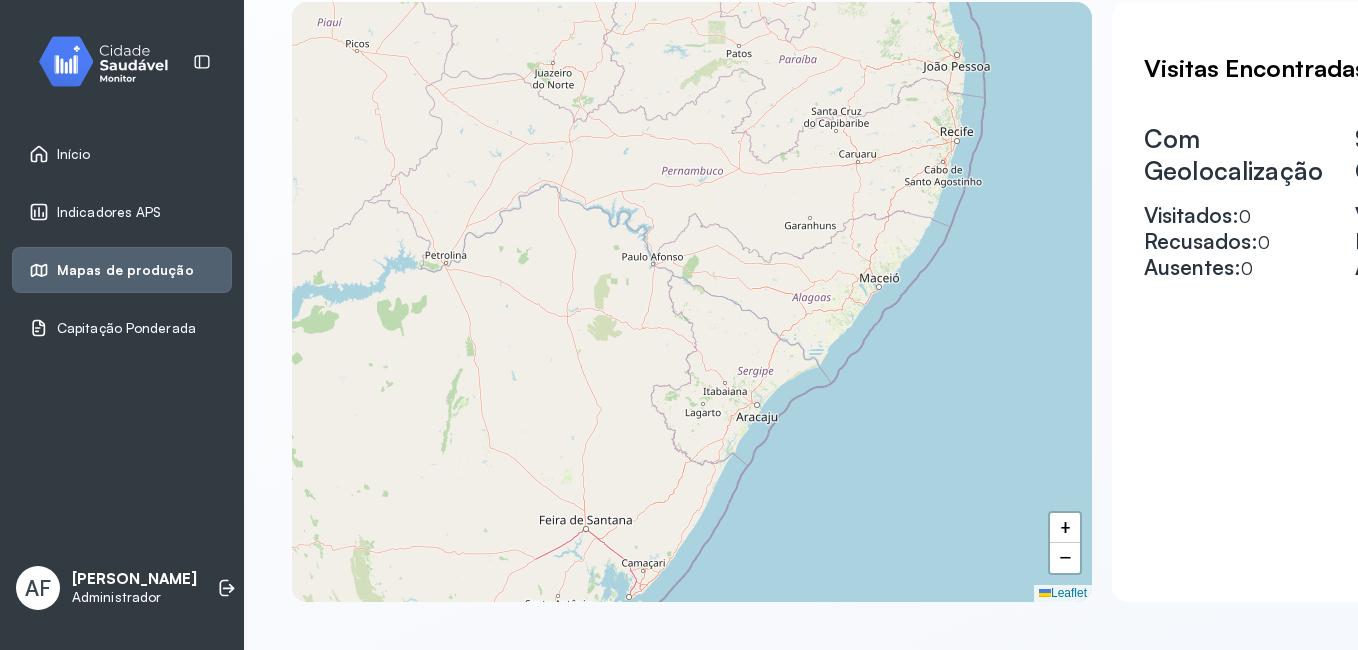 drag, startPoint x: 966, startPoint y: 470, endPoint x: 1253, endPoint y: 554, distance: 299.04013 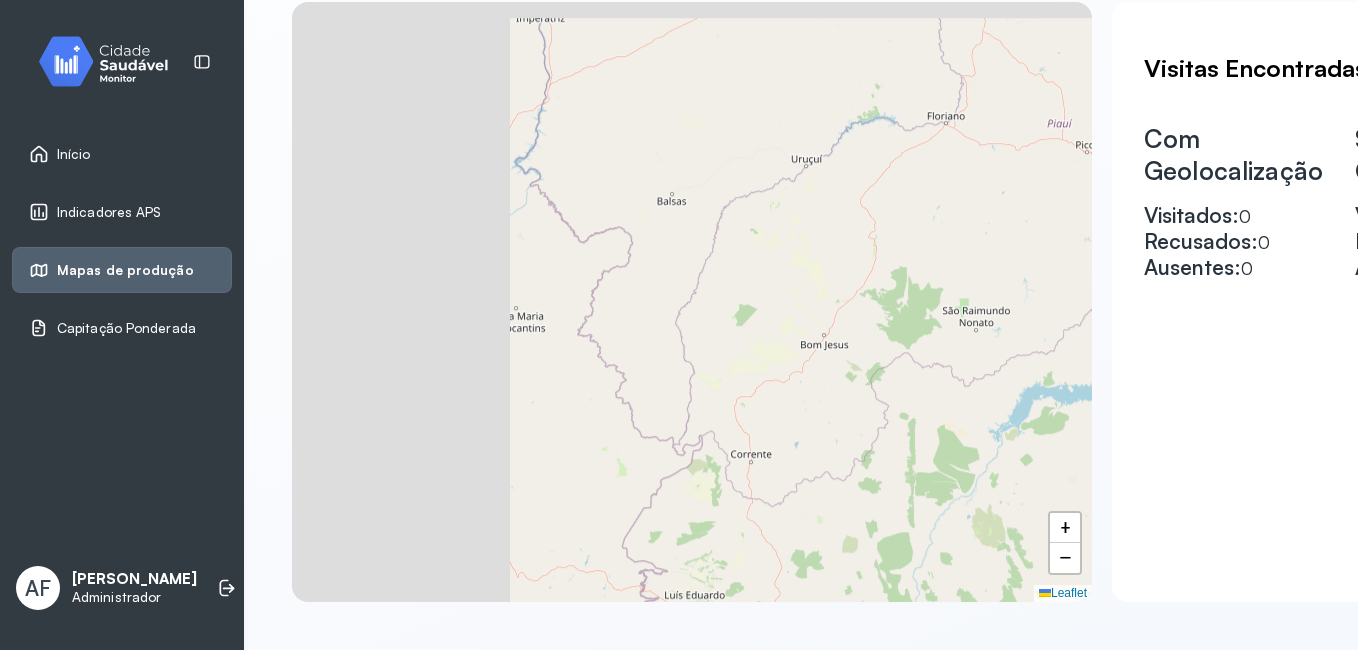 drag, startPoint x: 1253, startPoint y: 554, endPoint x: 1357, endPoint y: 590, distance: 110.054535 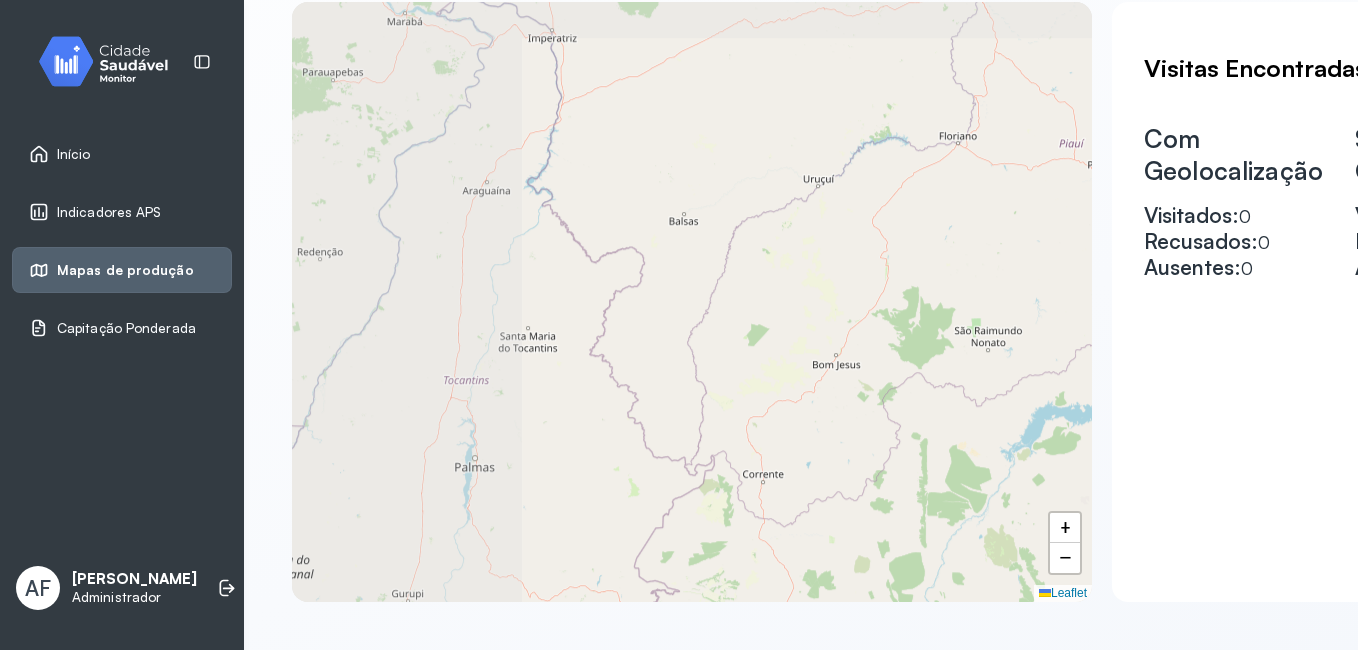 scroll, scrollTop: 482, scrollLeft: 0, axis: vertical 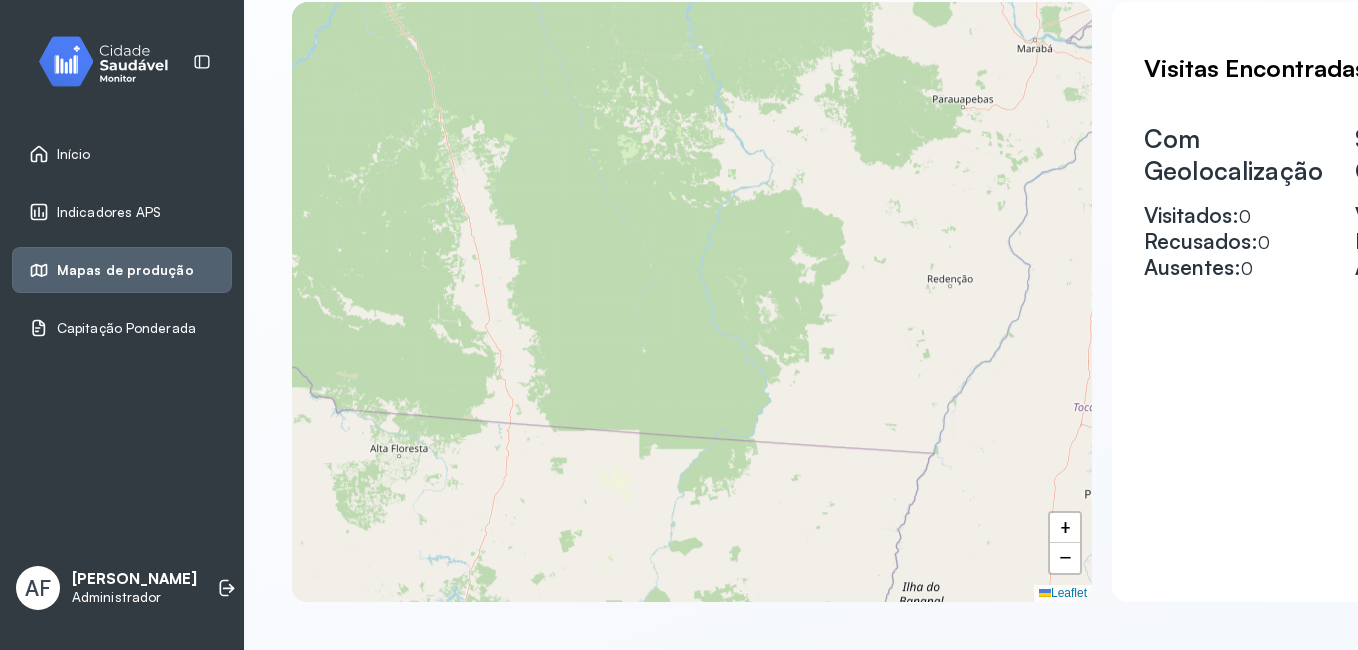 drag, startPoint x: 434, startPoint y: 347, endPoint x: 1064, endPoint y: 374, distance: 630.5783 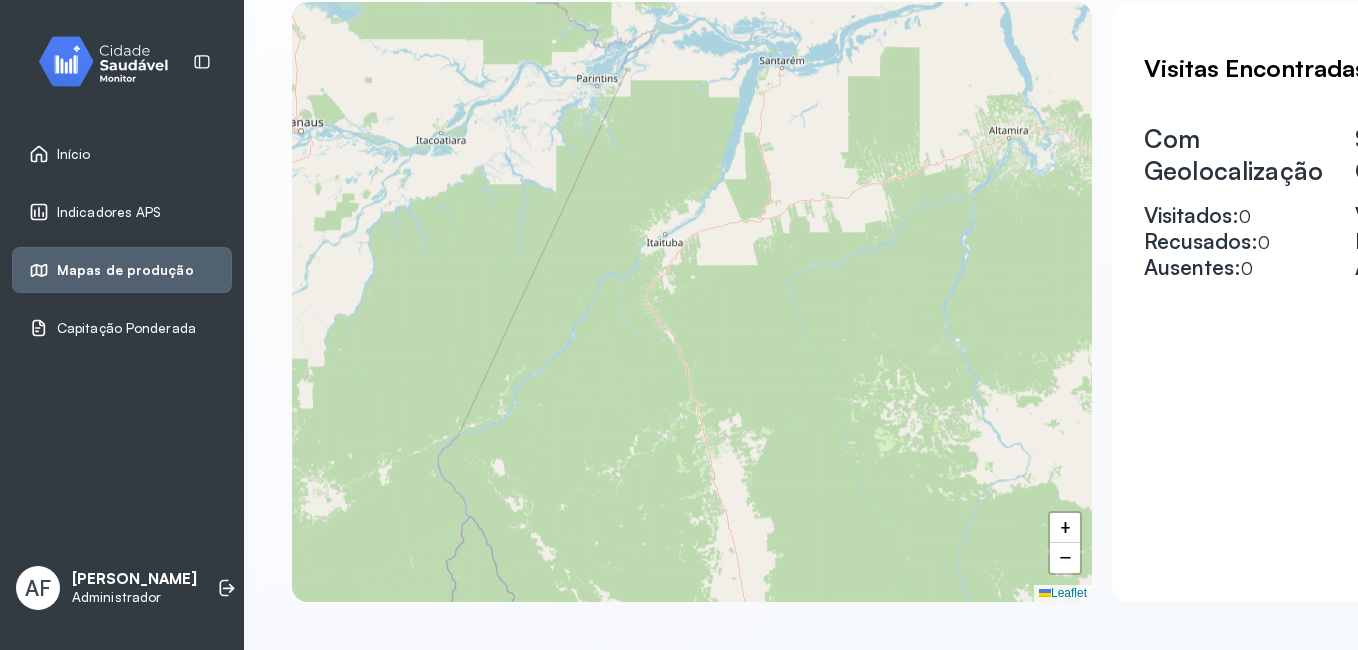 drag, startPoint x: 714, startPoint y: 320, endPoint x: 971, endPoint y: 613, distance: 389.74094 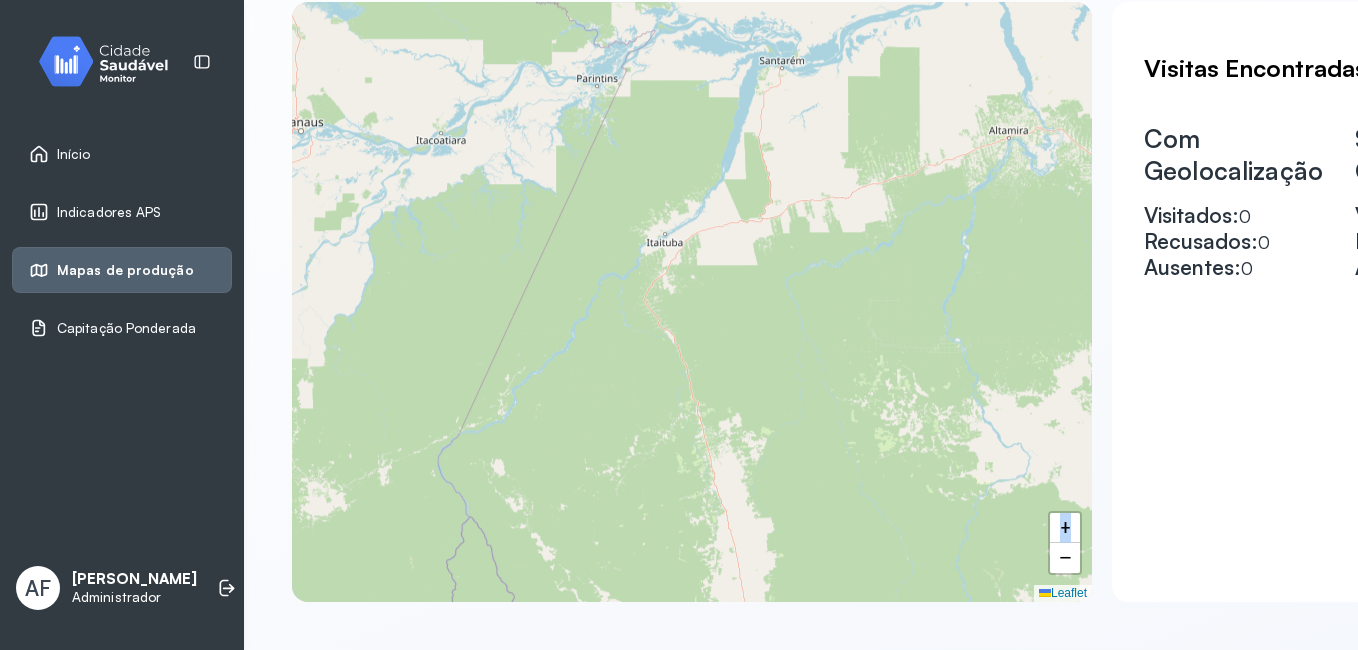 drag, startPoint x: 971, startPoint y: 613, endPoint x: 799, endPoint y: 580, distance: 175.13708 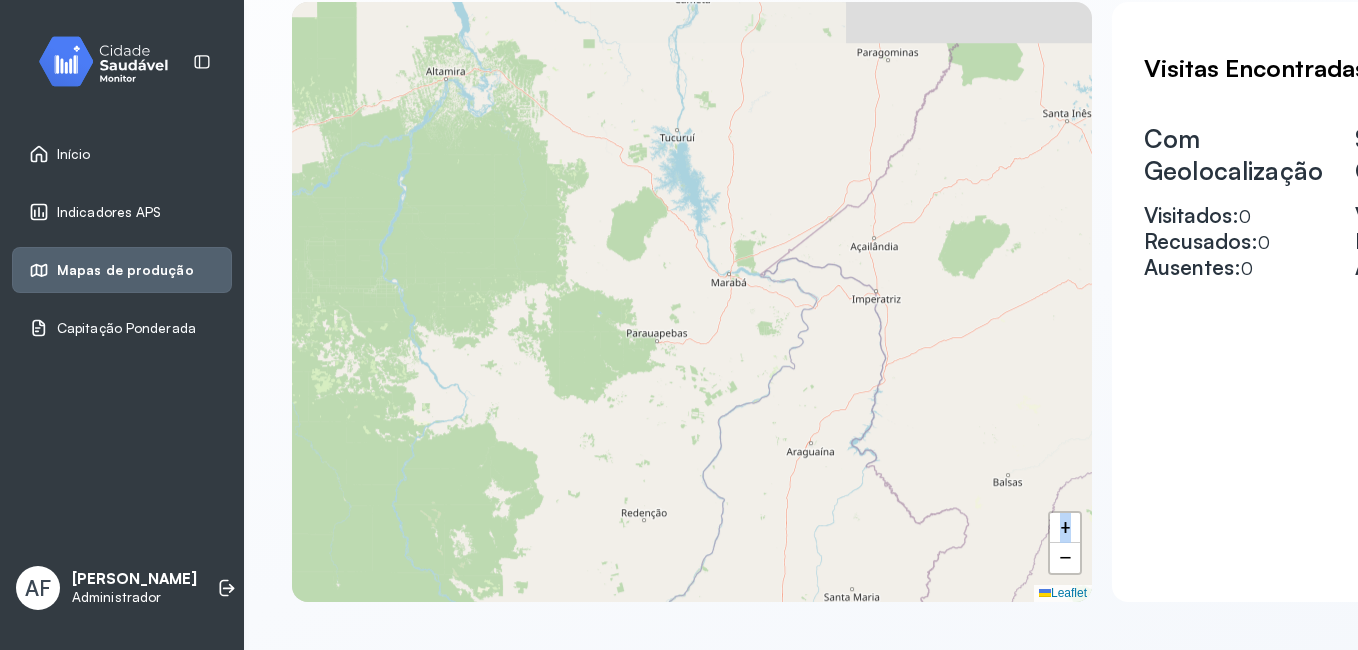 drag, startPoint x: 890, startPoint y: 281, endPoint x: 182, endPoint y: 208, distance: 711.7535 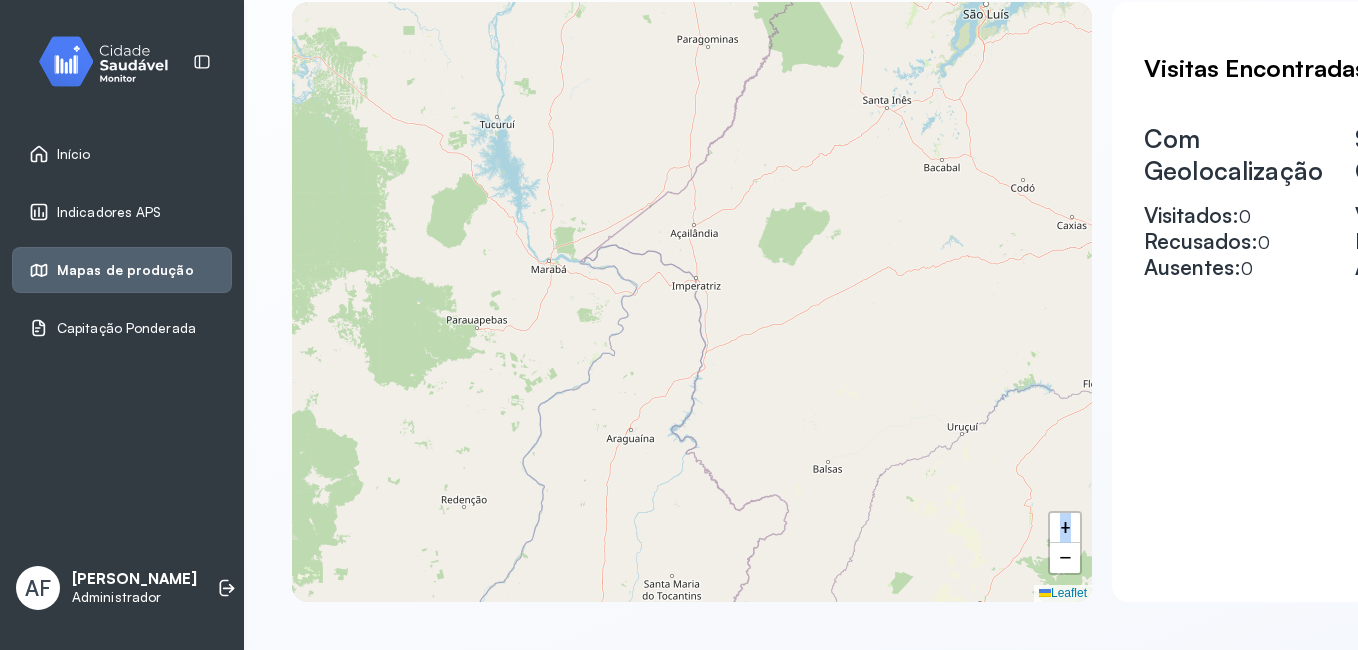 drag, startPoint x: 726, startPoint y: 255, endPoint x: 430, endPoint y: 278, distance: 296.89224 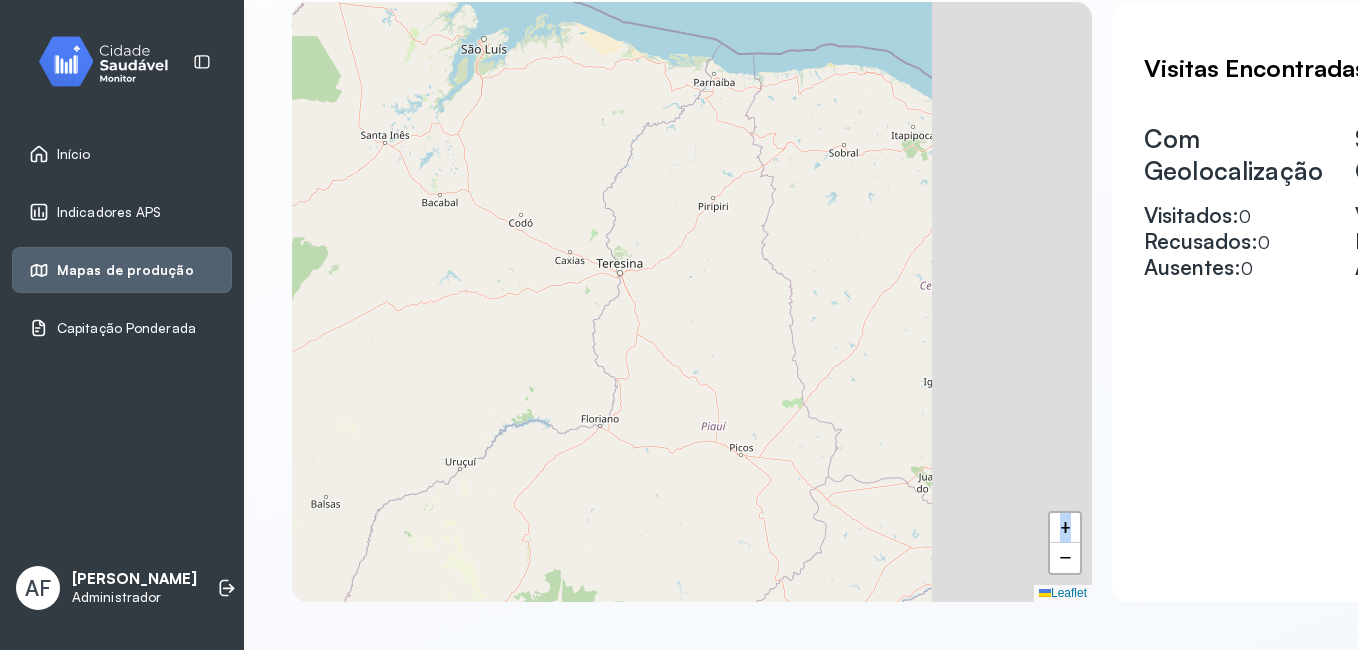 drag, startPoint x: 801, startPoint y: 264, endPoint x: 569, endPoint y: 266, distance: 232.00862 